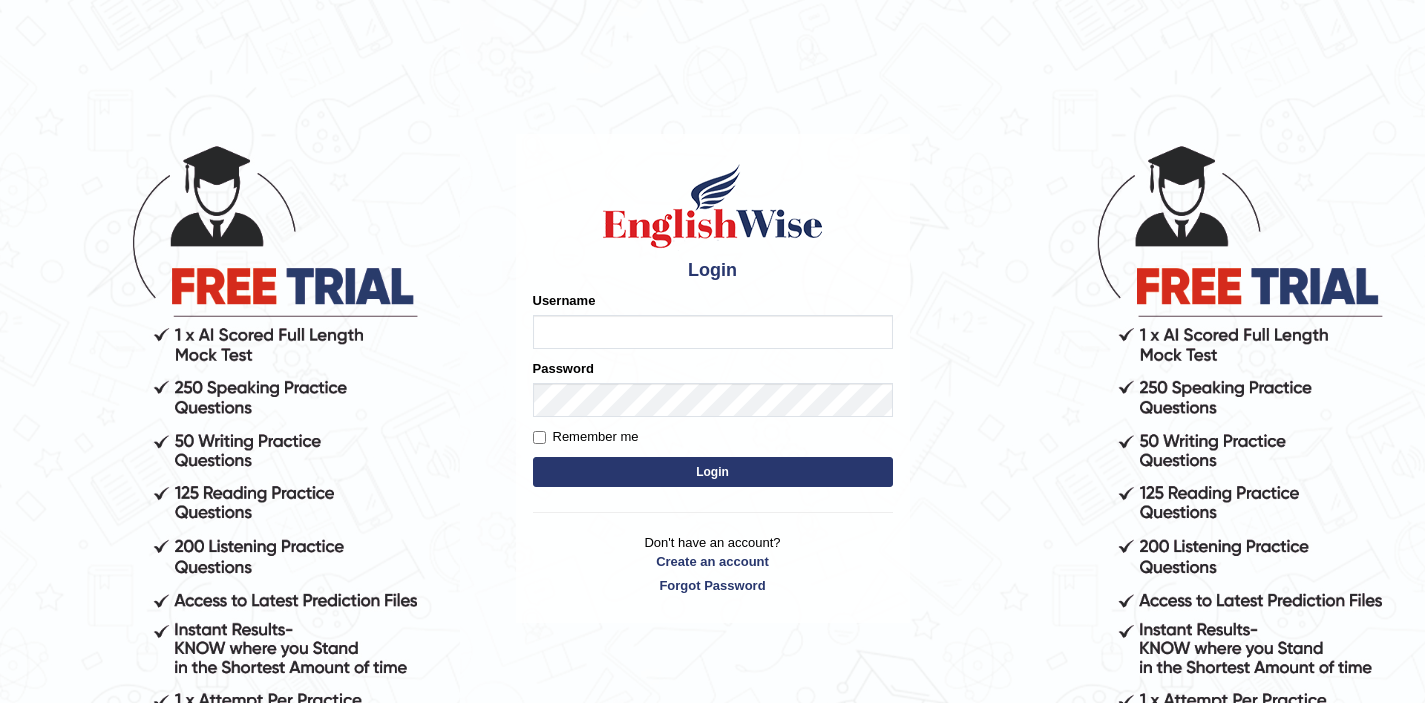 scroll, scrollTop: 0, scrollLeft: 0, axis: both 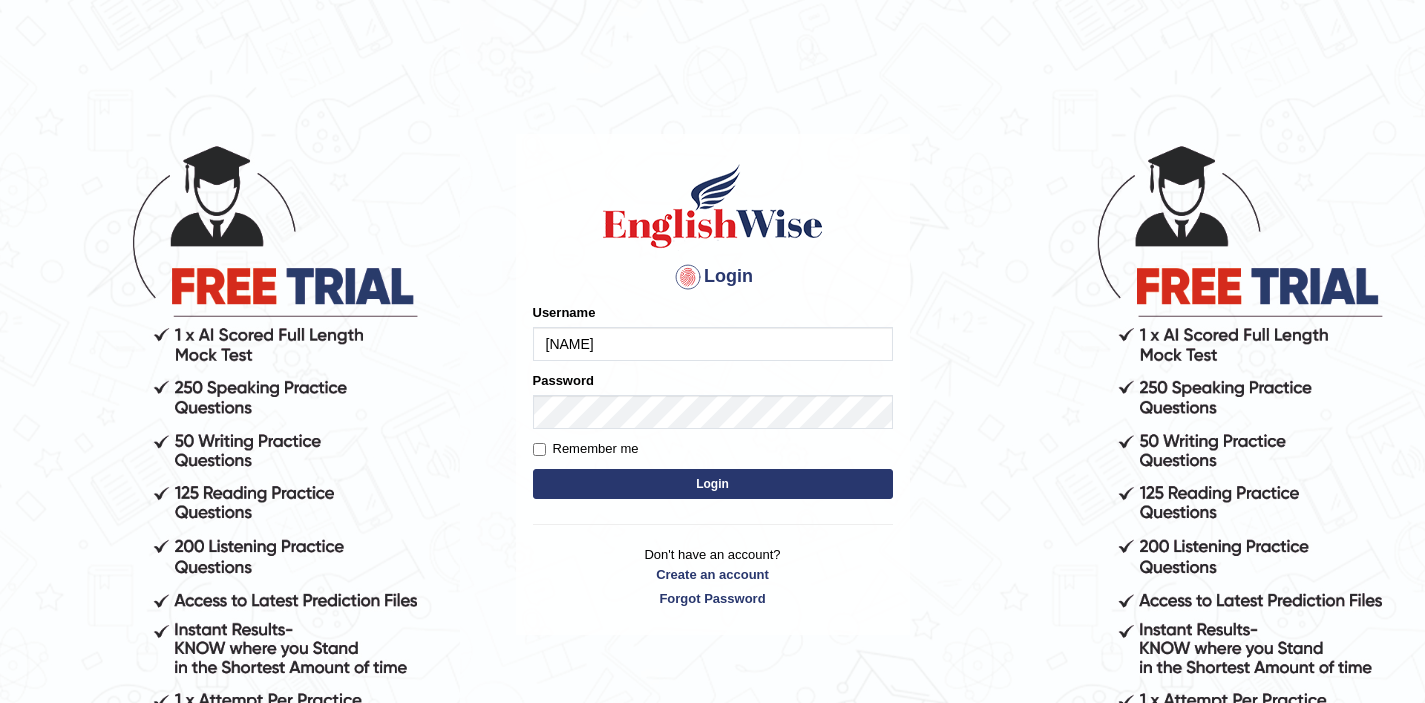 type on "KanchanY" 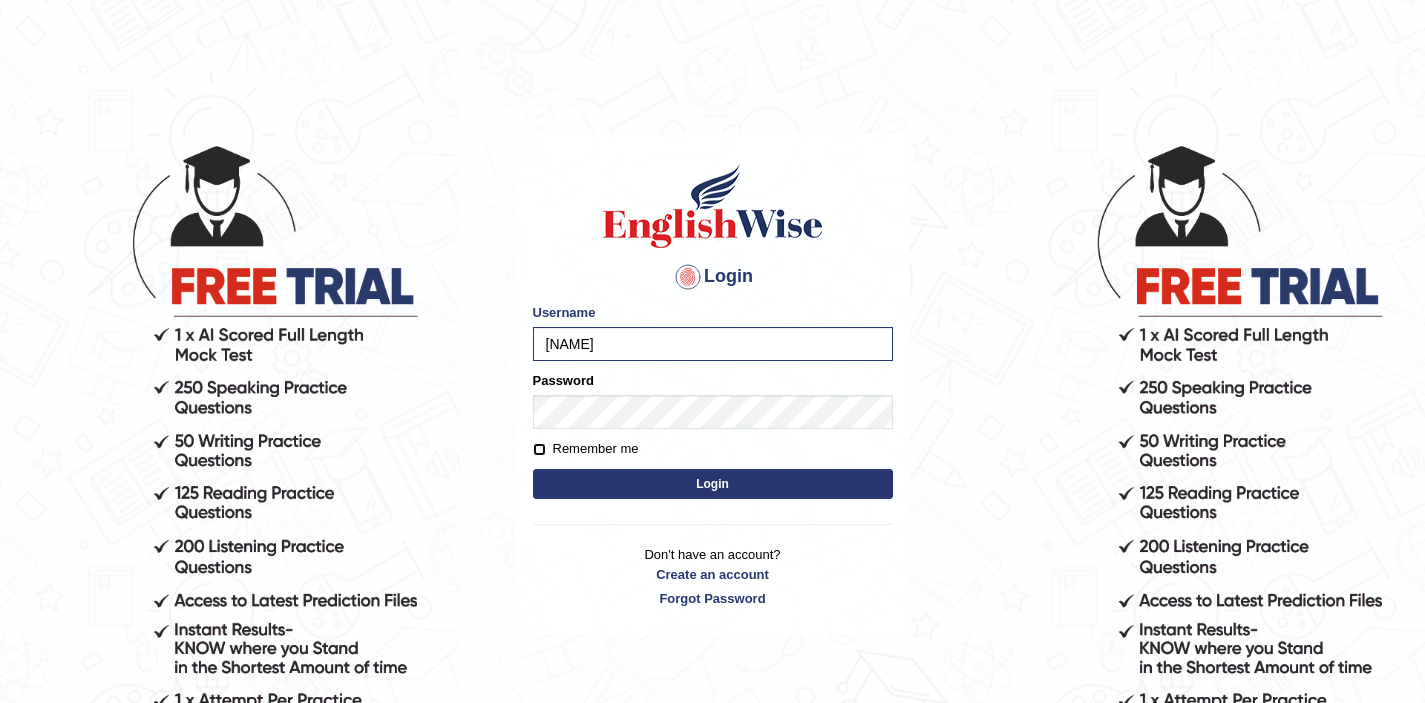 click on "Remember me" at bounding box center [539, 449] 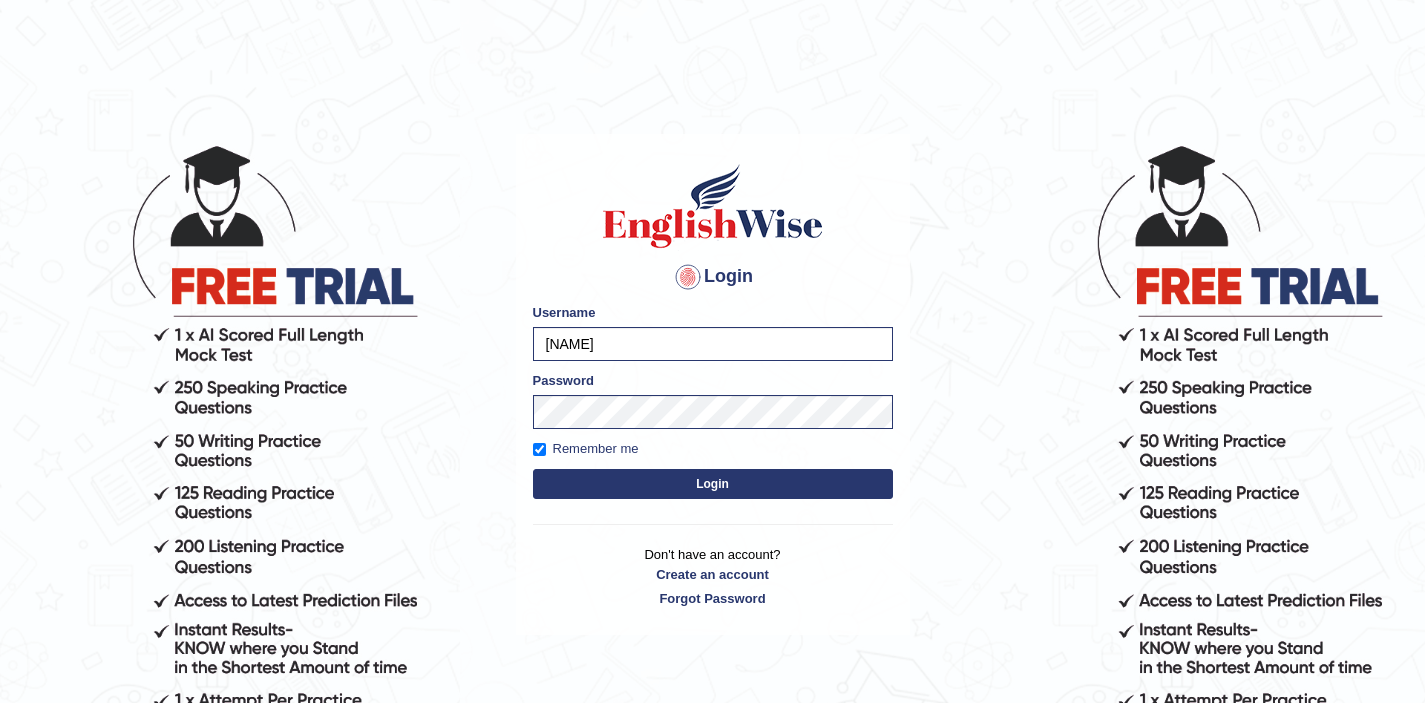 click on "Login" at bounding box center (713, 484) 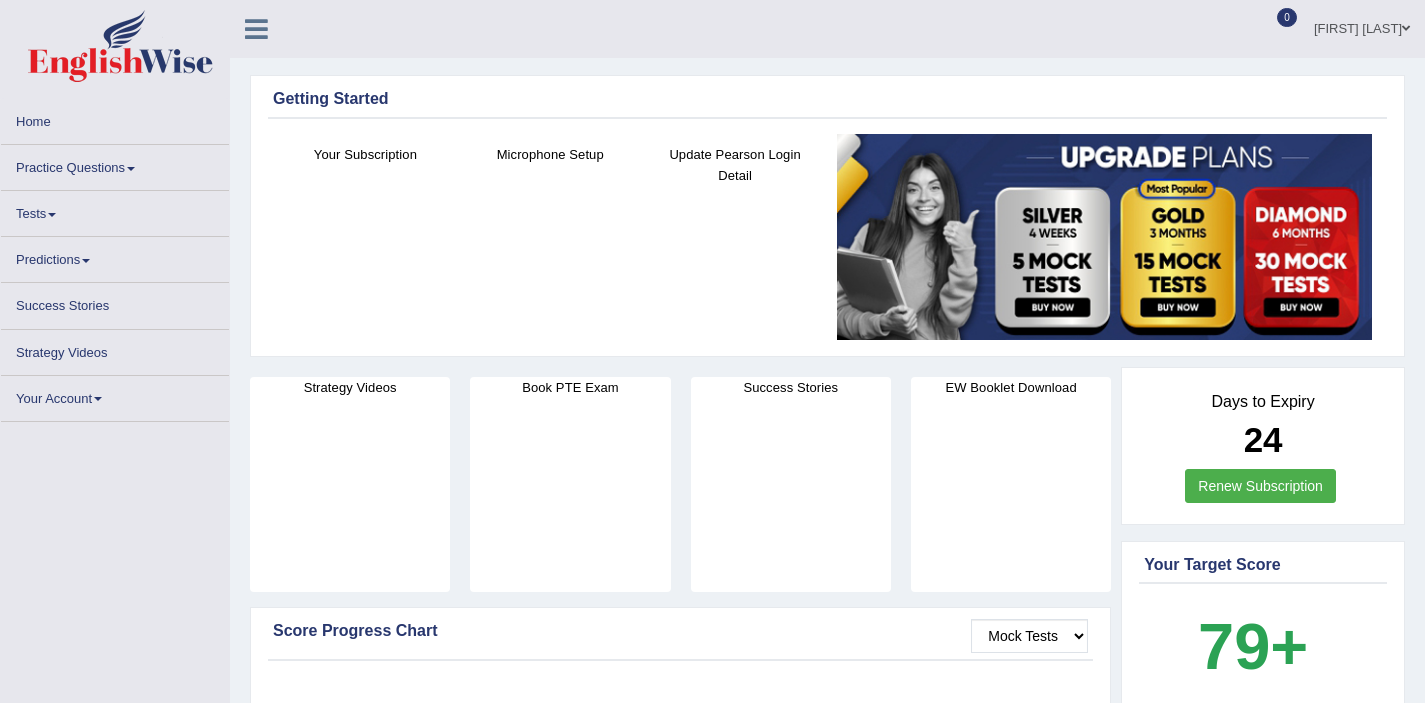 scroll, scrollTop: 0, scrollLeft: 0, axis: both 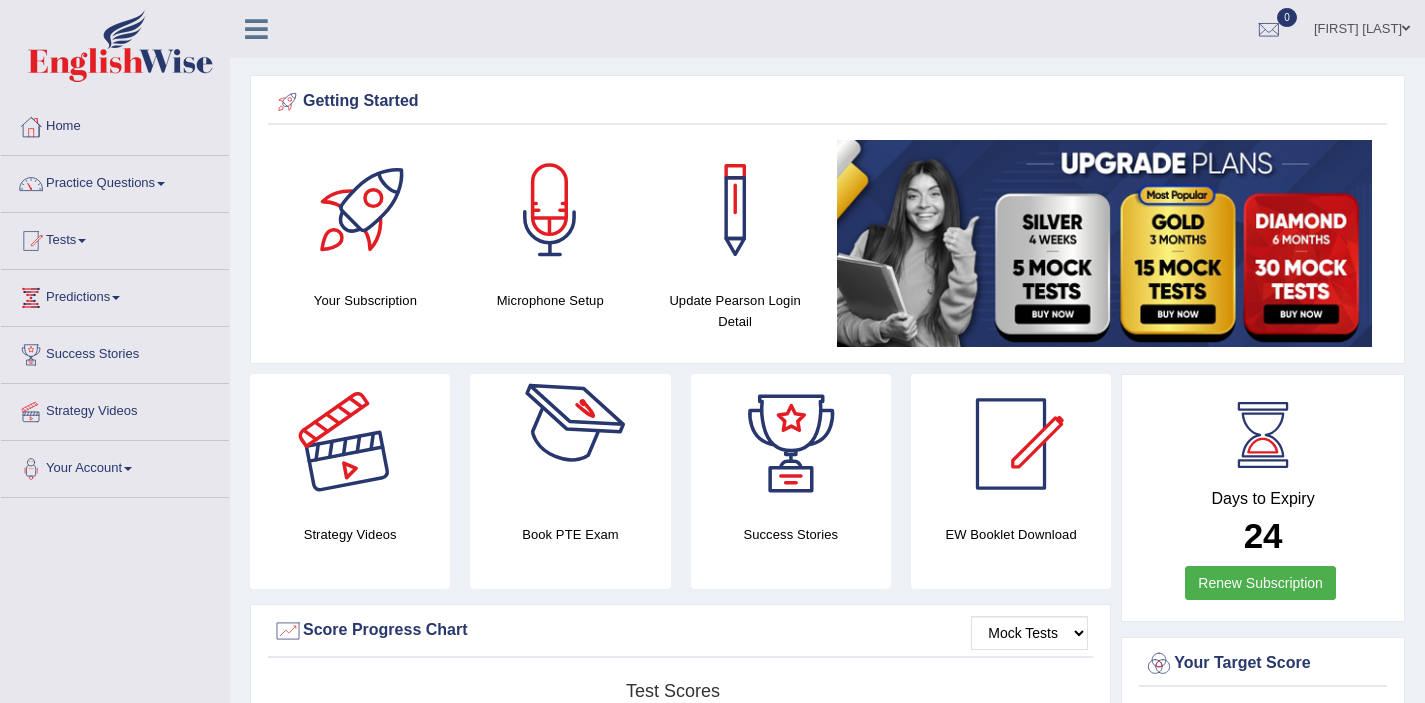click on "Your Subscription" at bounding box center (365, 225) 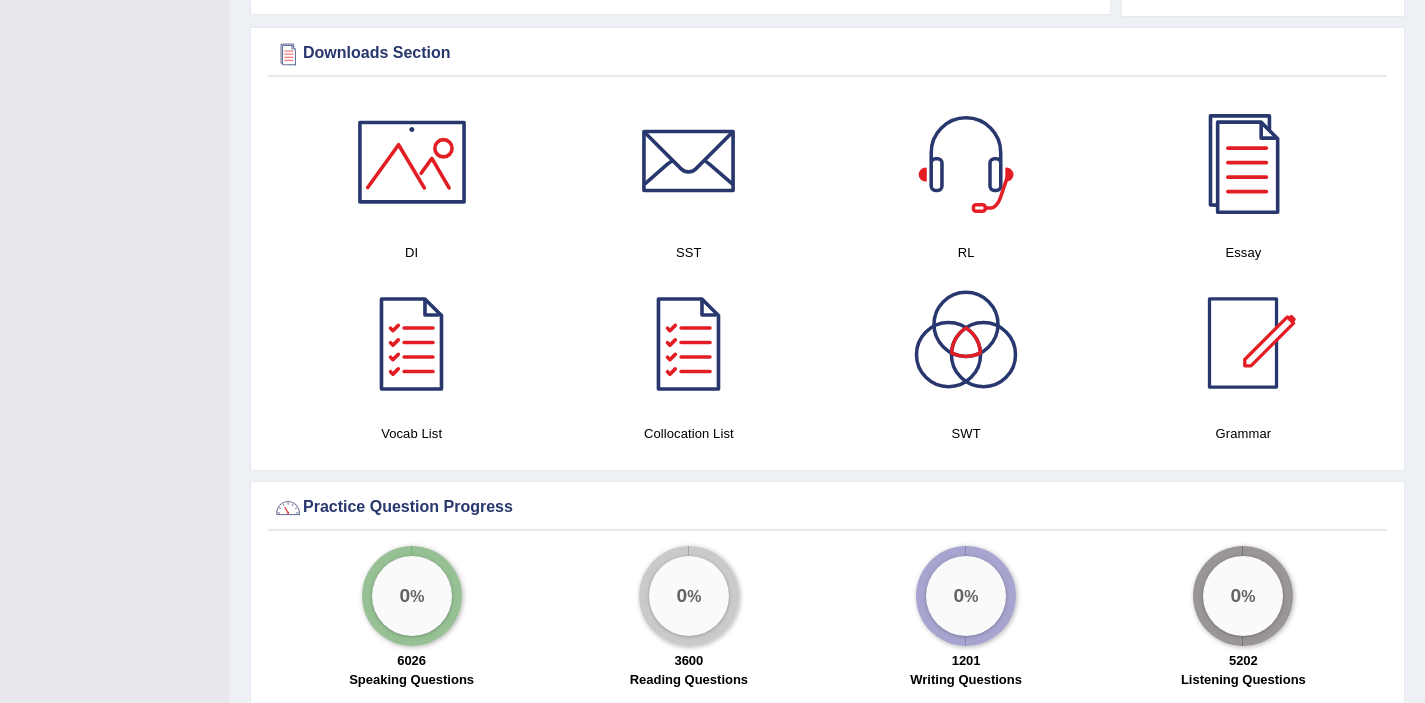 scroll, scrollTop: 993, scrollLeft: 0, axis: vertical 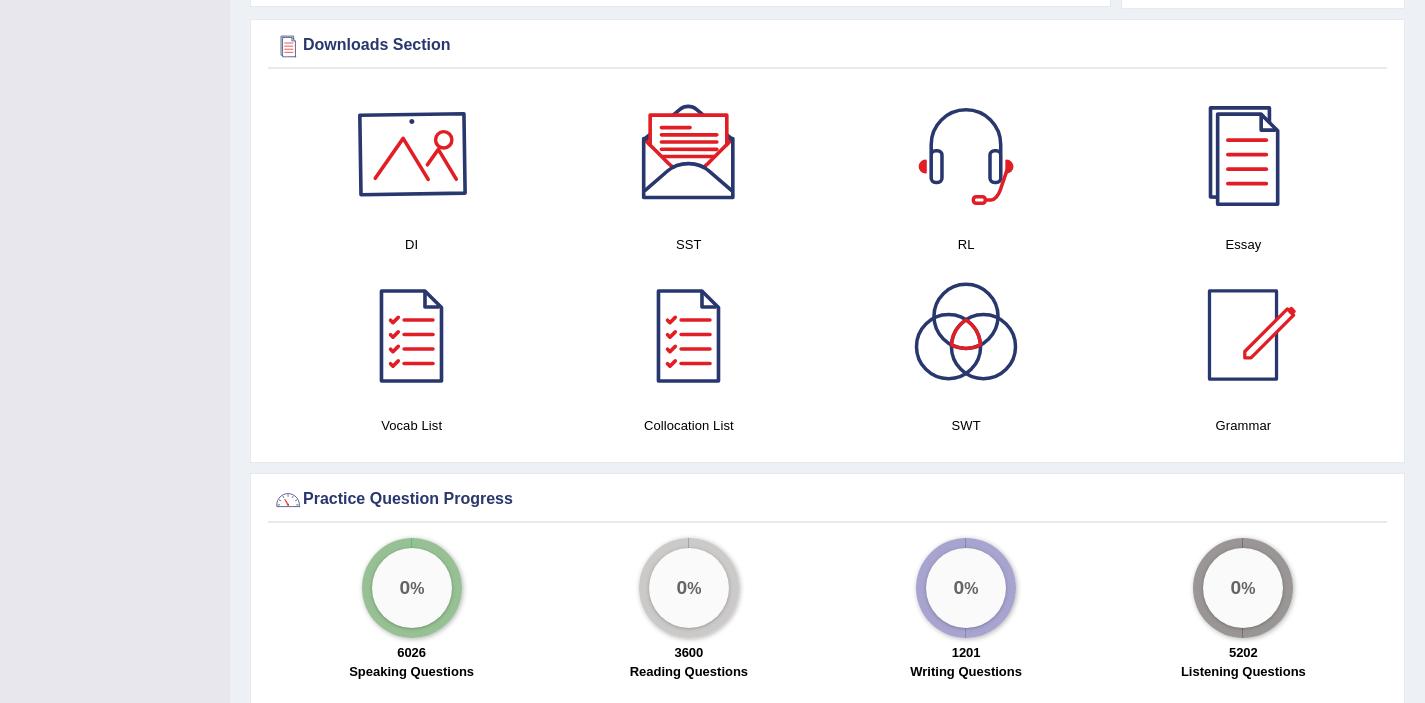 click at bounding box center (412, 154) 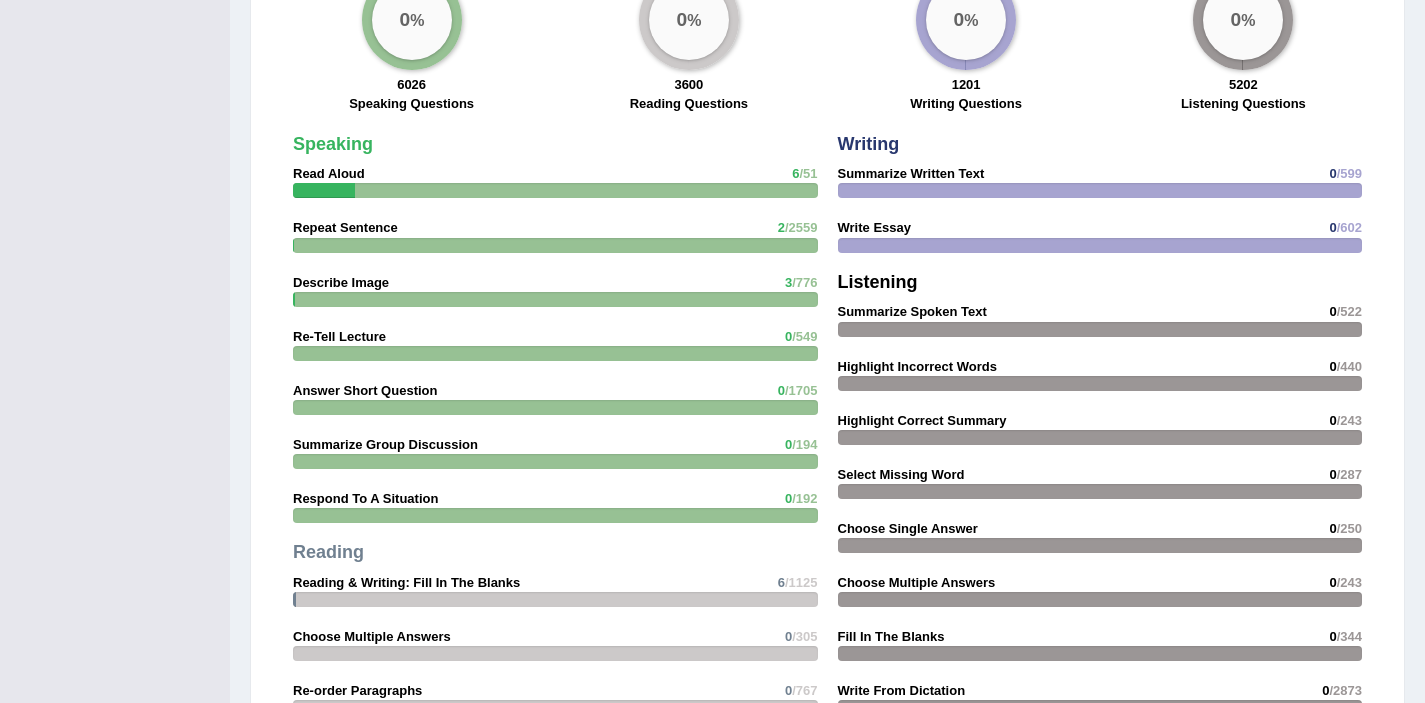 scroll, scrollTop: 1559, scrollLeft: 0, axis: vertical 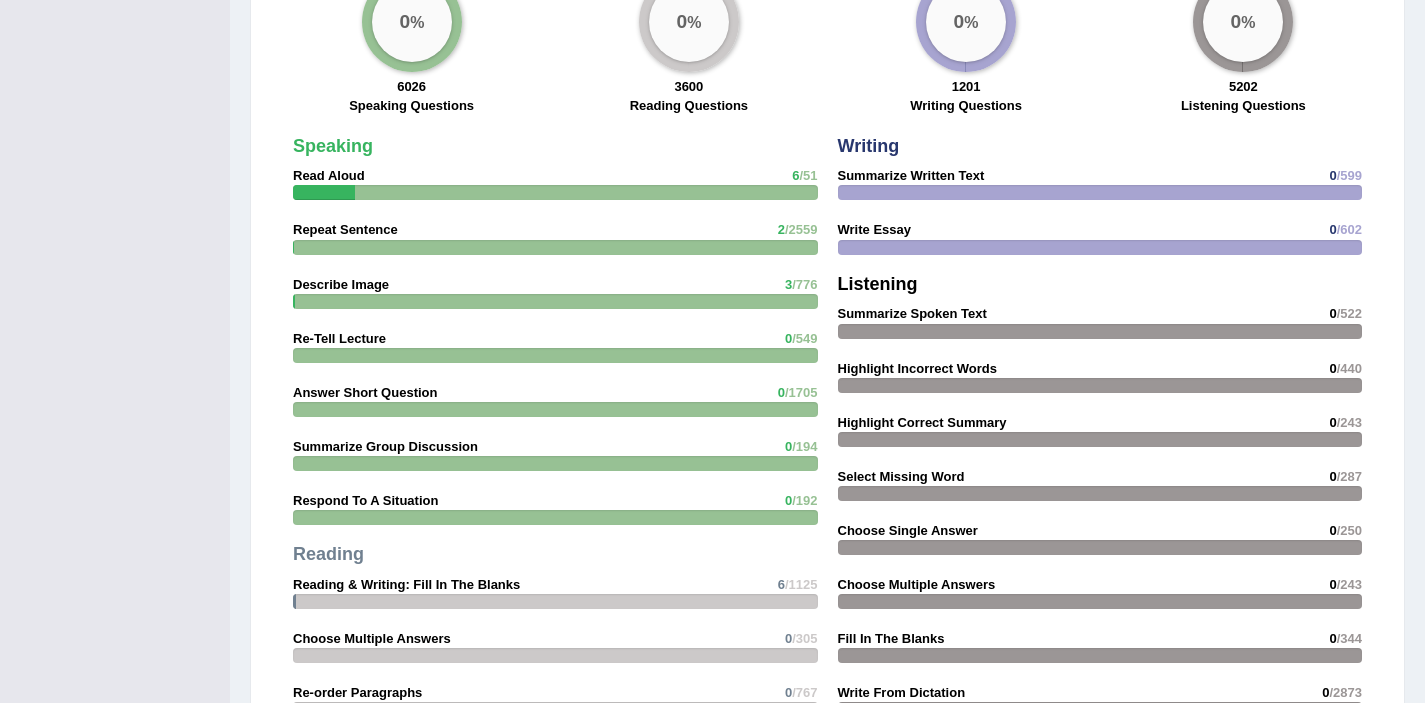 click on "Read Aloud" at bounding box center (329, 175) 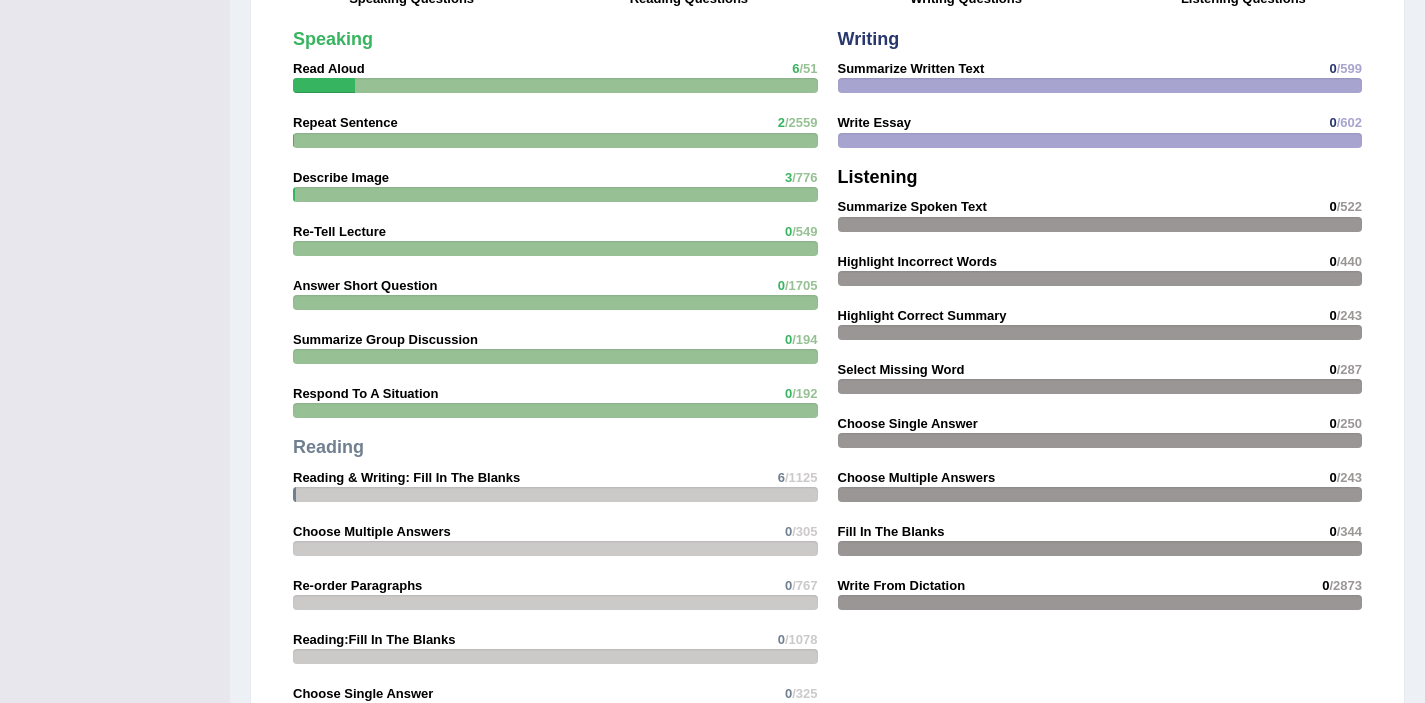 scroll, scrollTop: 1719, scrollLeft: 0, axis: vertical 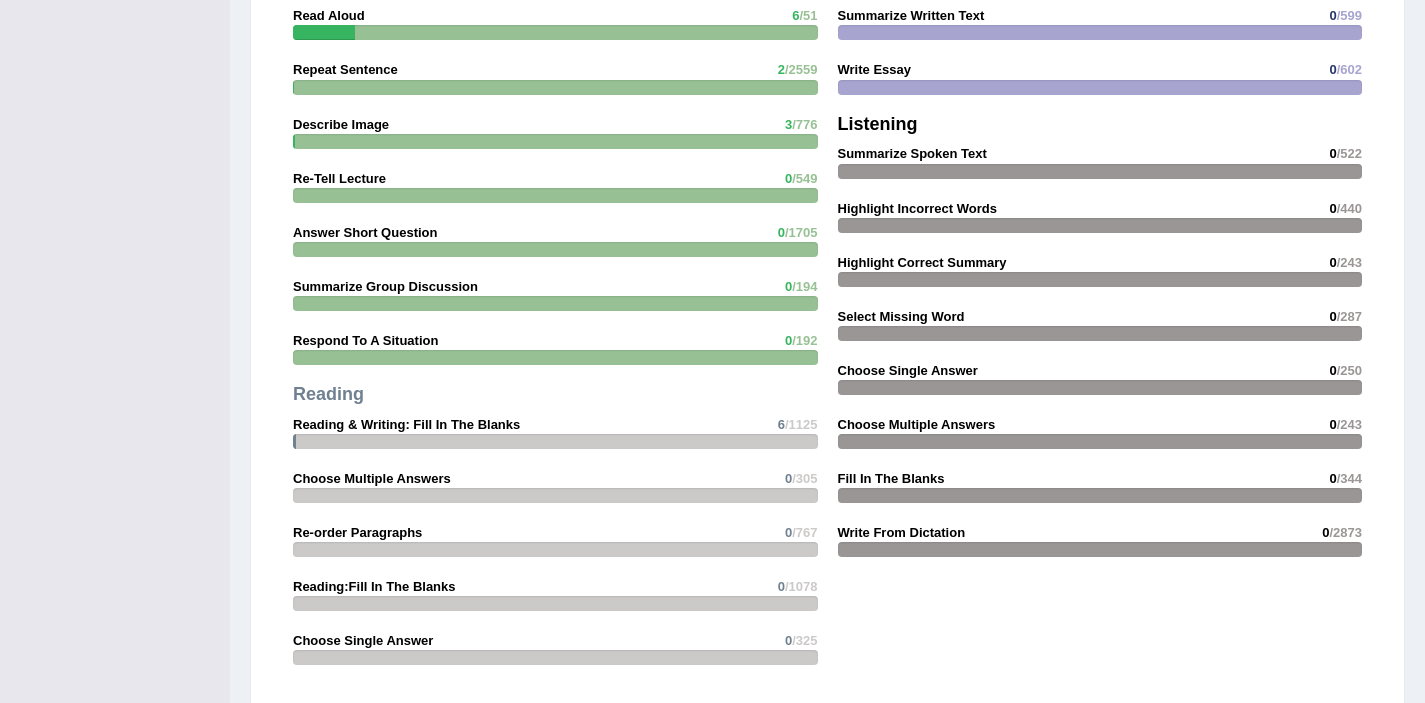 click on "Reading & Writing: Fill In The Blanks" at bounding box center (406, 424) 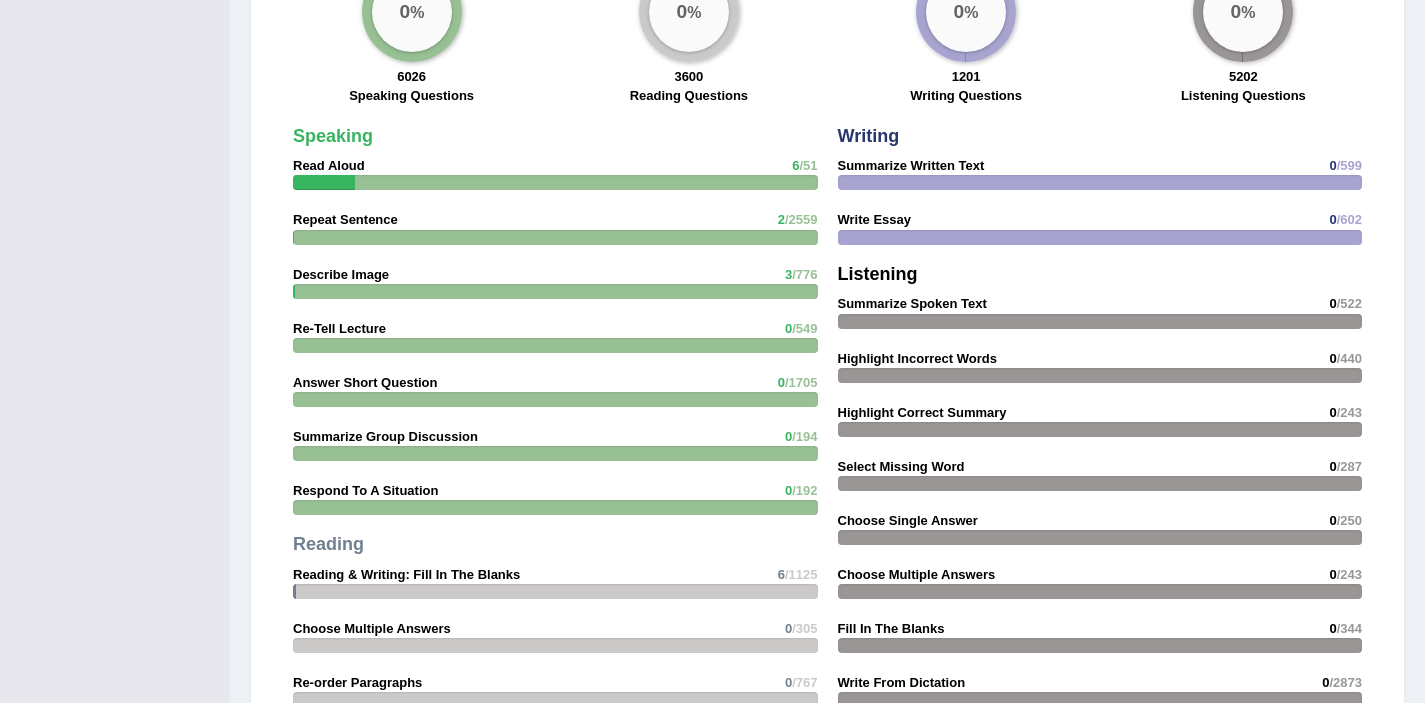 scroll, scrollTop: 1235, scrollLeft: 0, axis: vertical 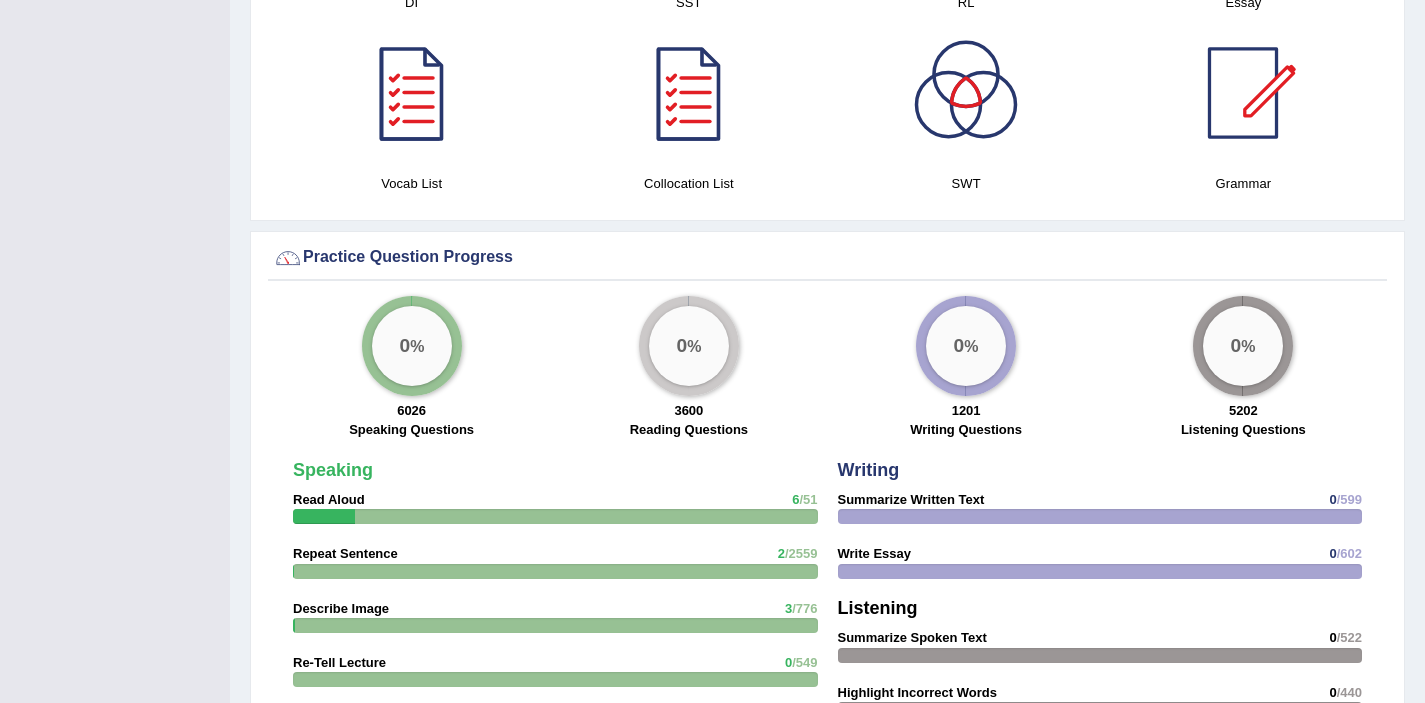 click on "0  %" at bounding box center (689, 346) 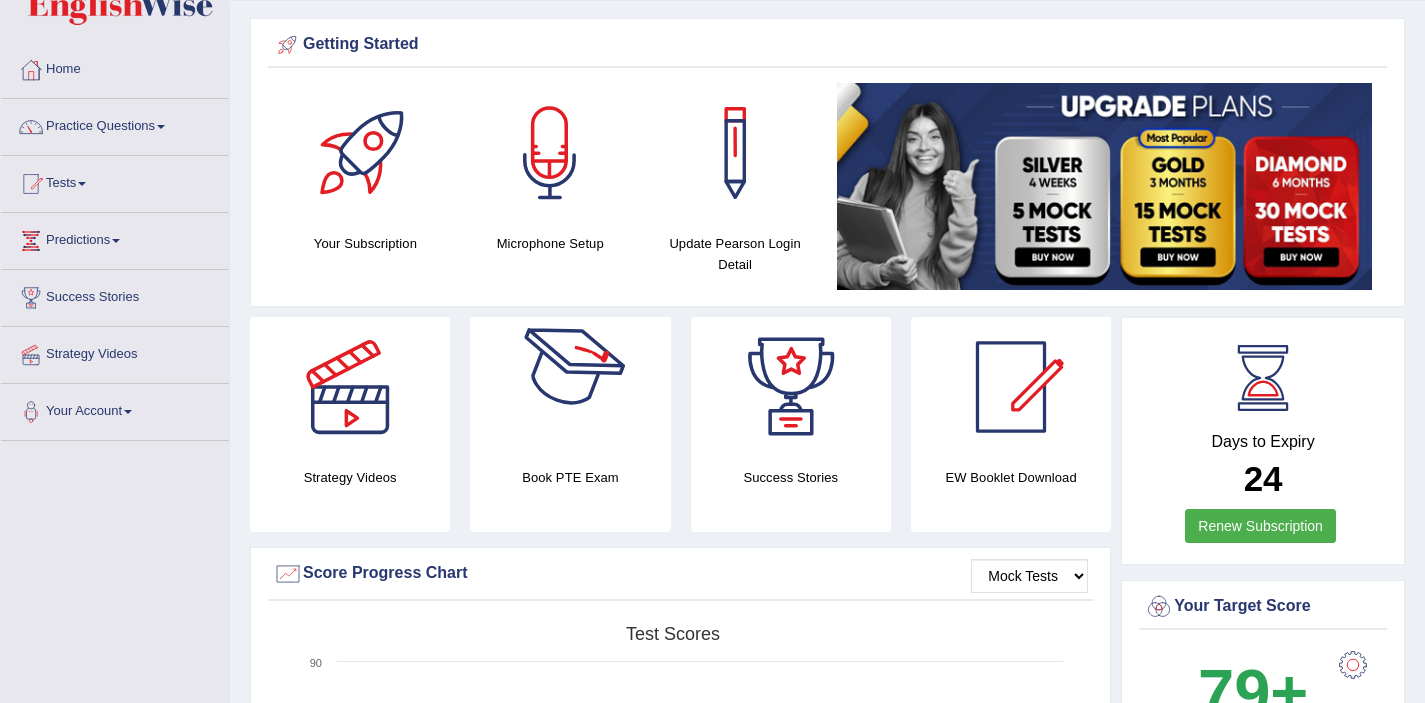 scroll, scrollTop: 9, scrollLeft: 0, axis: vertical 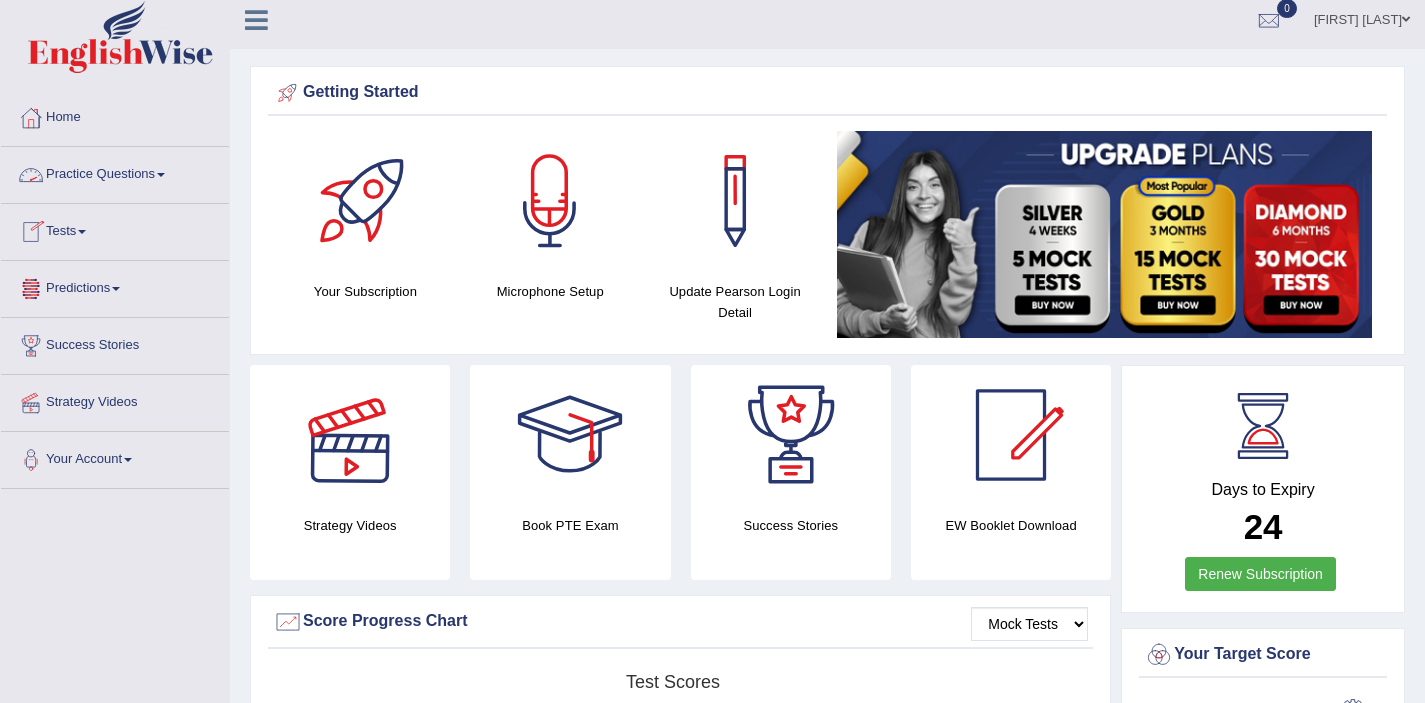 click at bounding box center [161, 175] 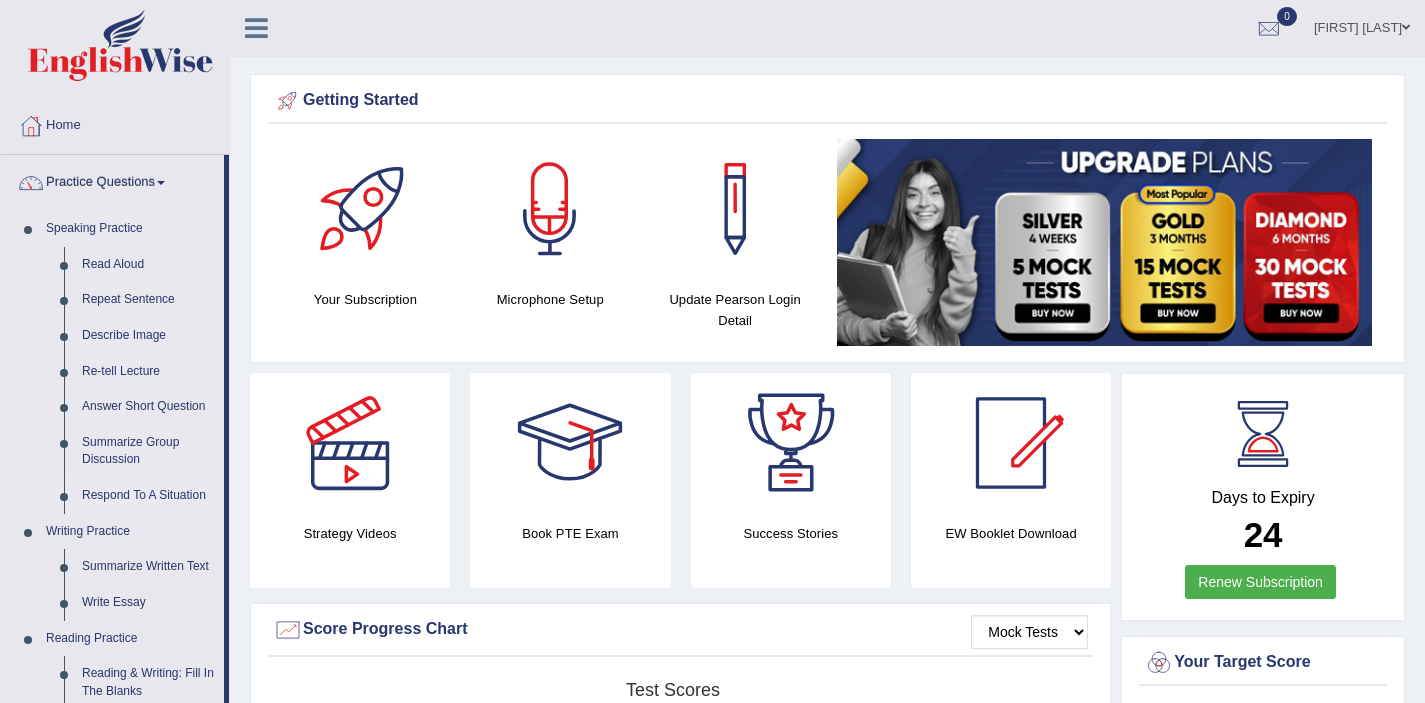 scroll, scrollTop: 0, scrollLeft: 0, axis: both 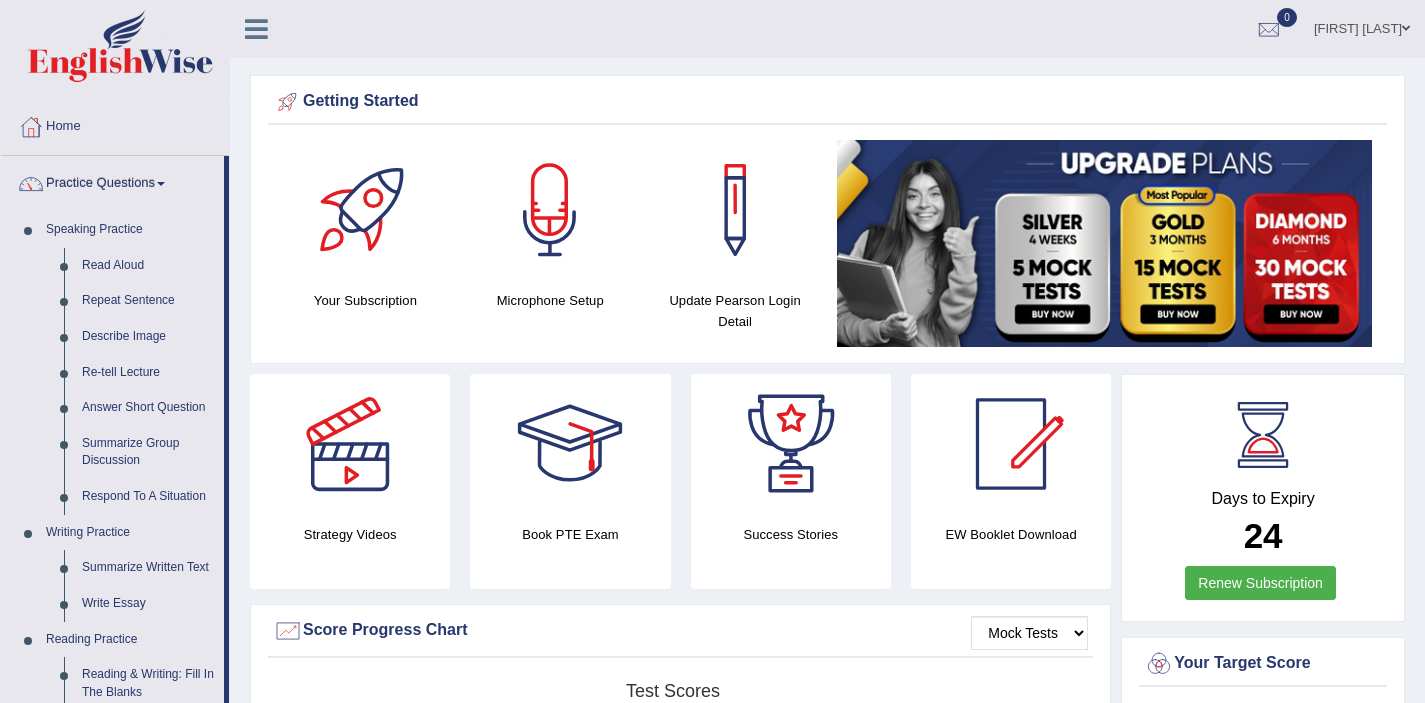 drag, startPoint x: 227, startPoint y: 465, endPoint x: 234, endPoint y: 553, distance: 88.27797 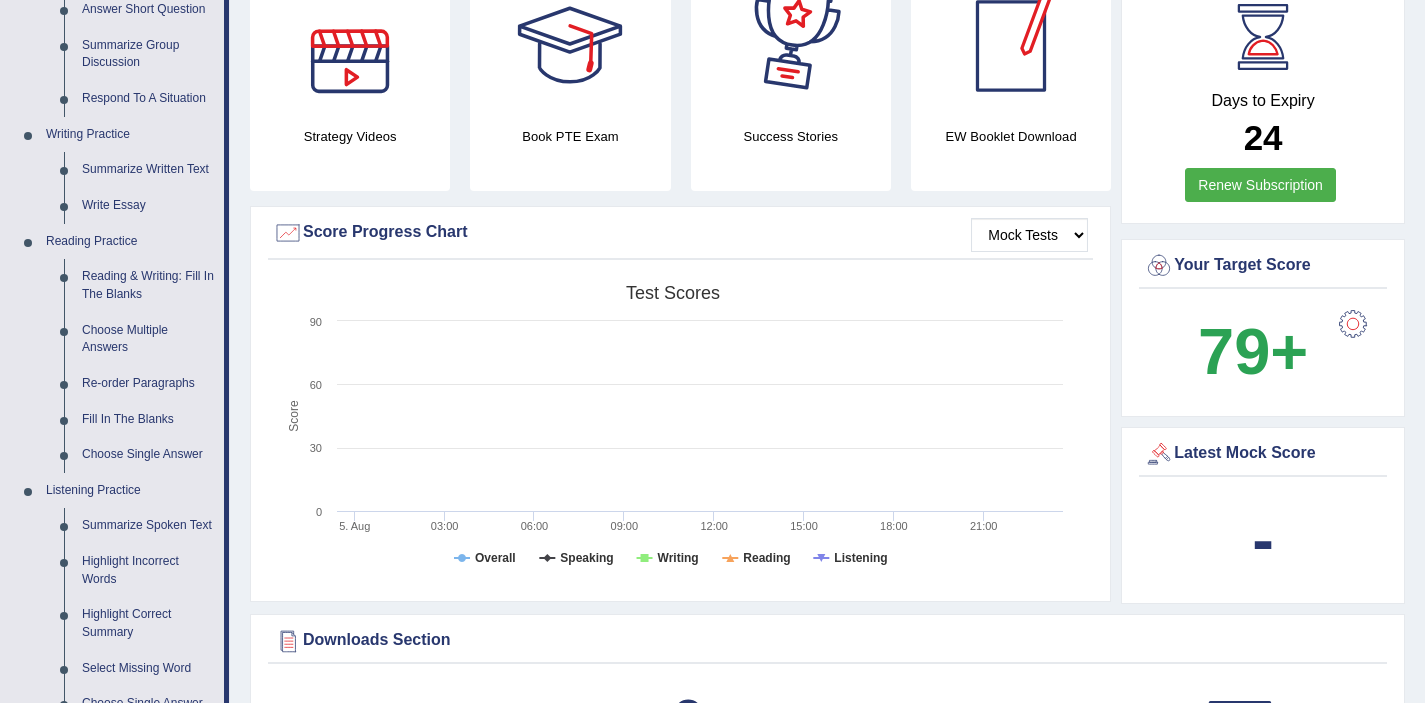 scroll, scrollTop: 492, scrollLeft: 0, axis: vertical 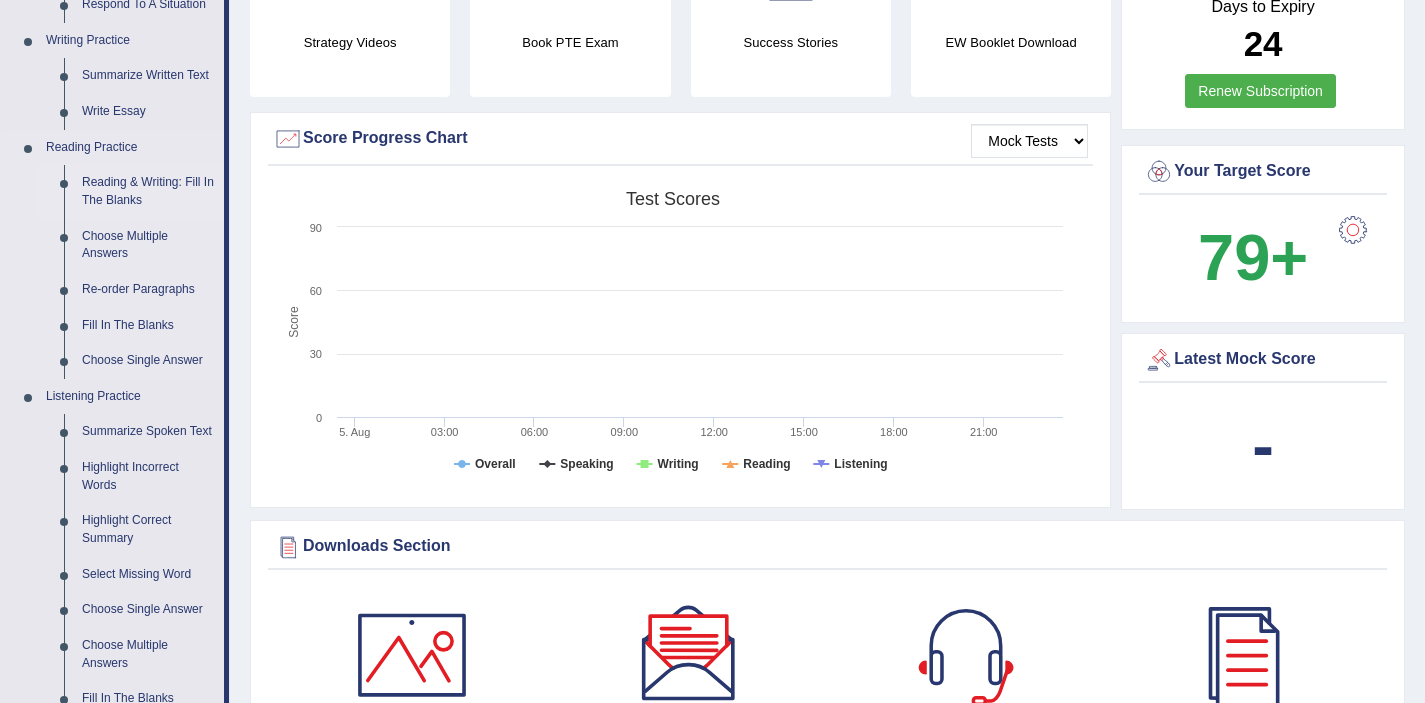 click on "Reading & Writing: Fill In The Blanks" at bounding box center (148, 191) 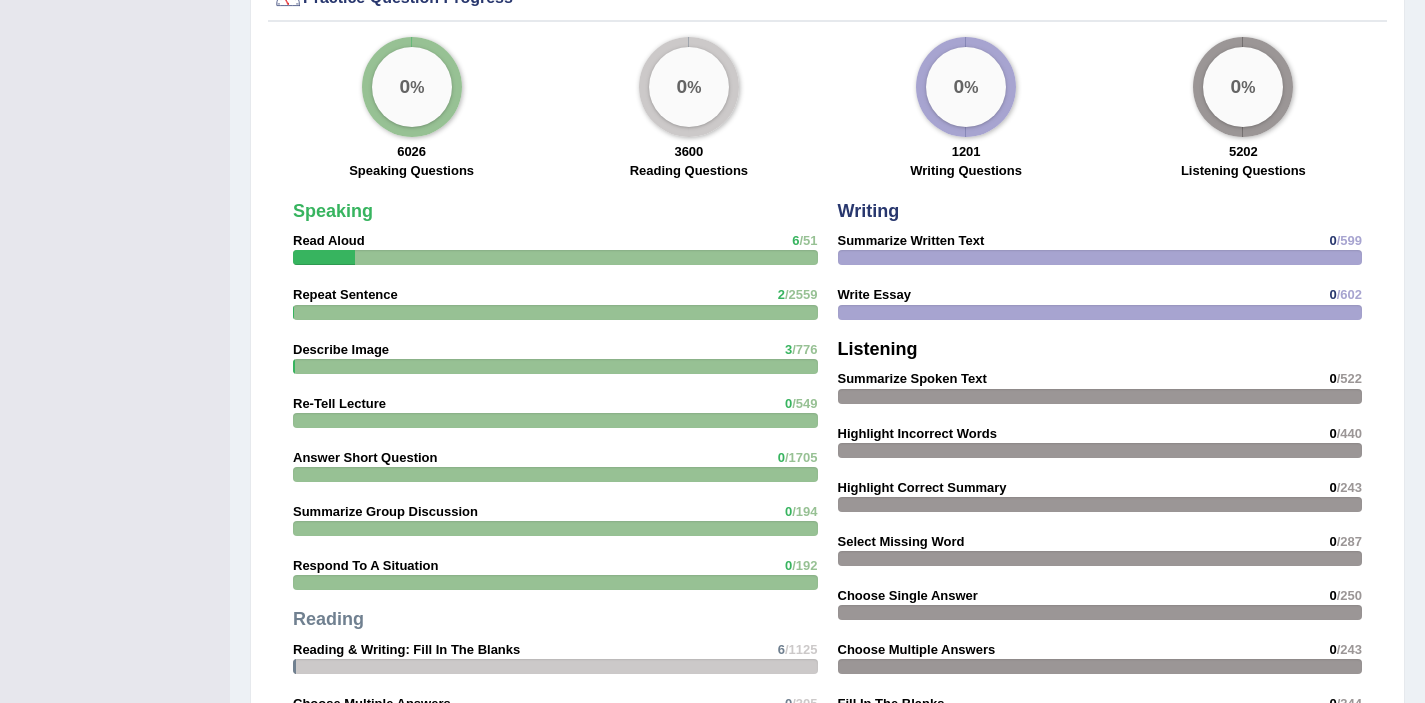 scroll, scrollTop: 1578, scrollLeft: 0, axis: vertical 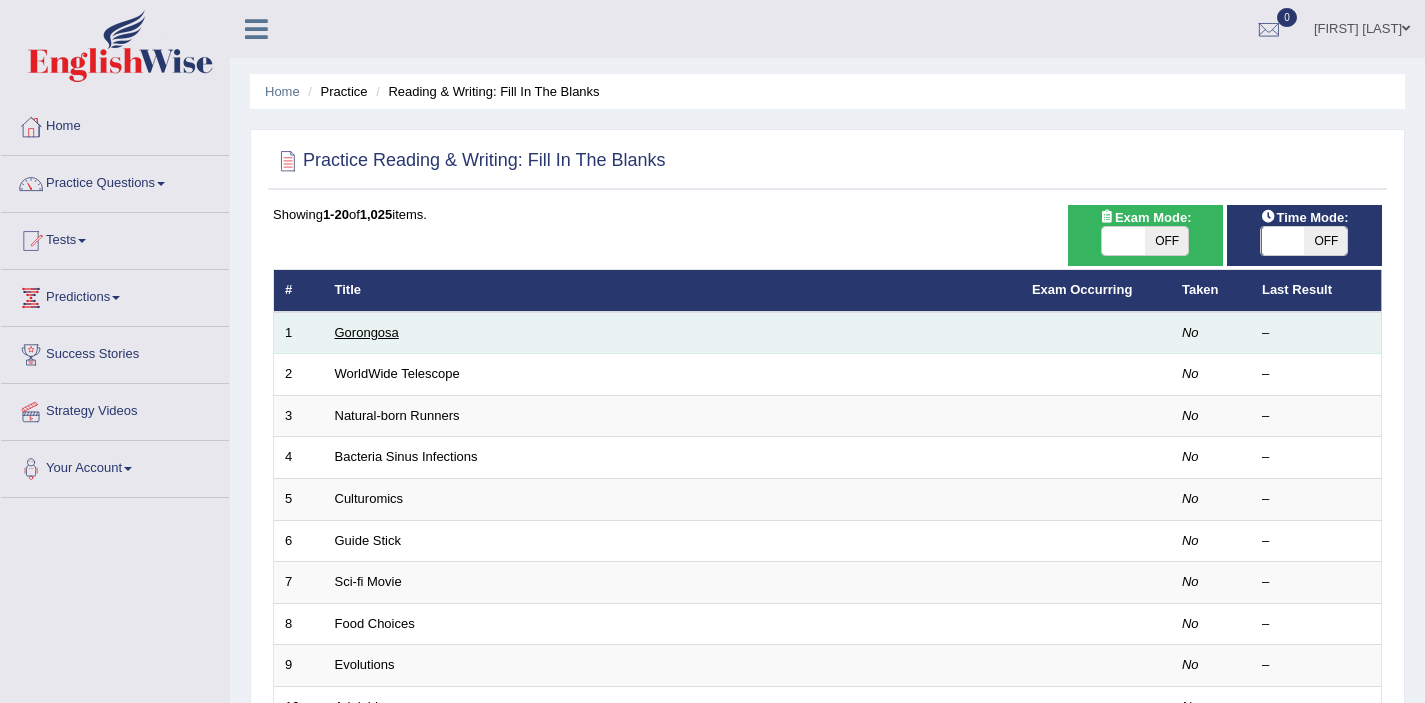 click on "Gorongosa" at bounding box center (367, 332) 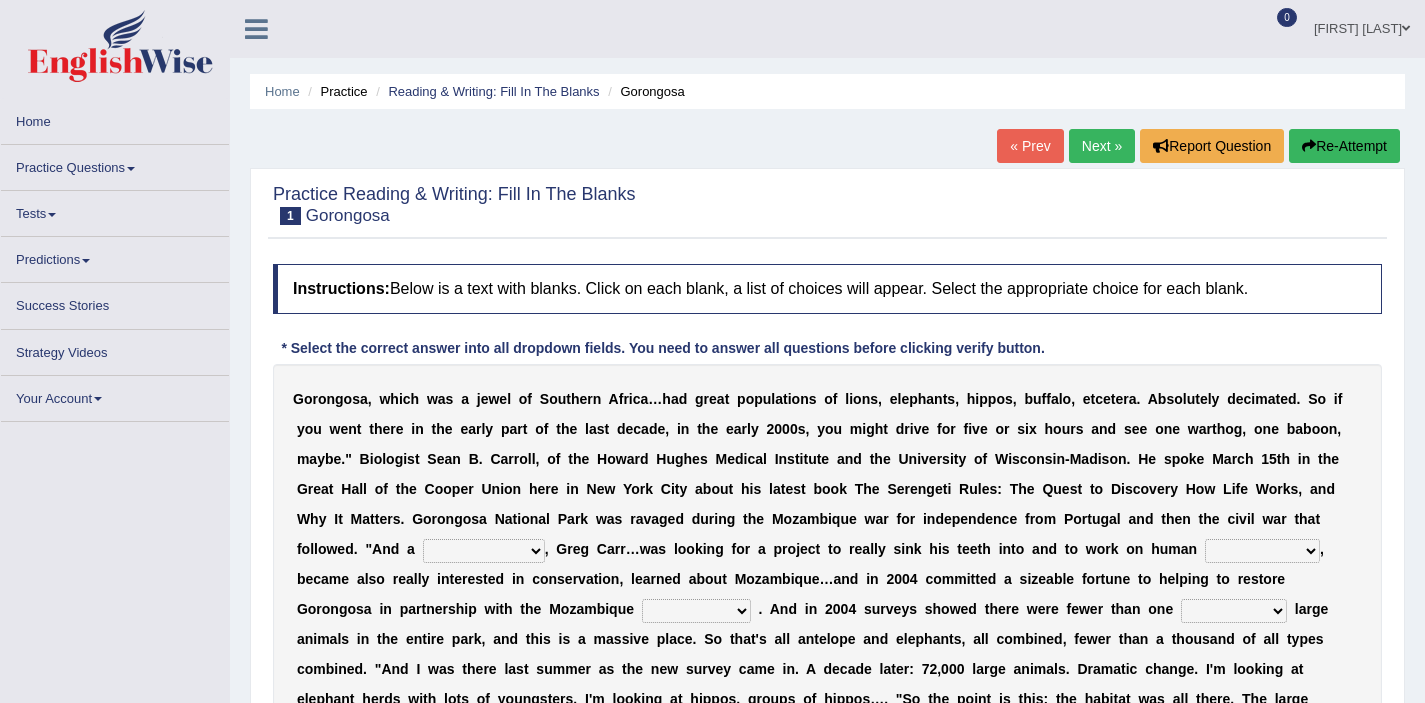 scroll, scrollTop: 0, scrollLeft: 0, axis: both 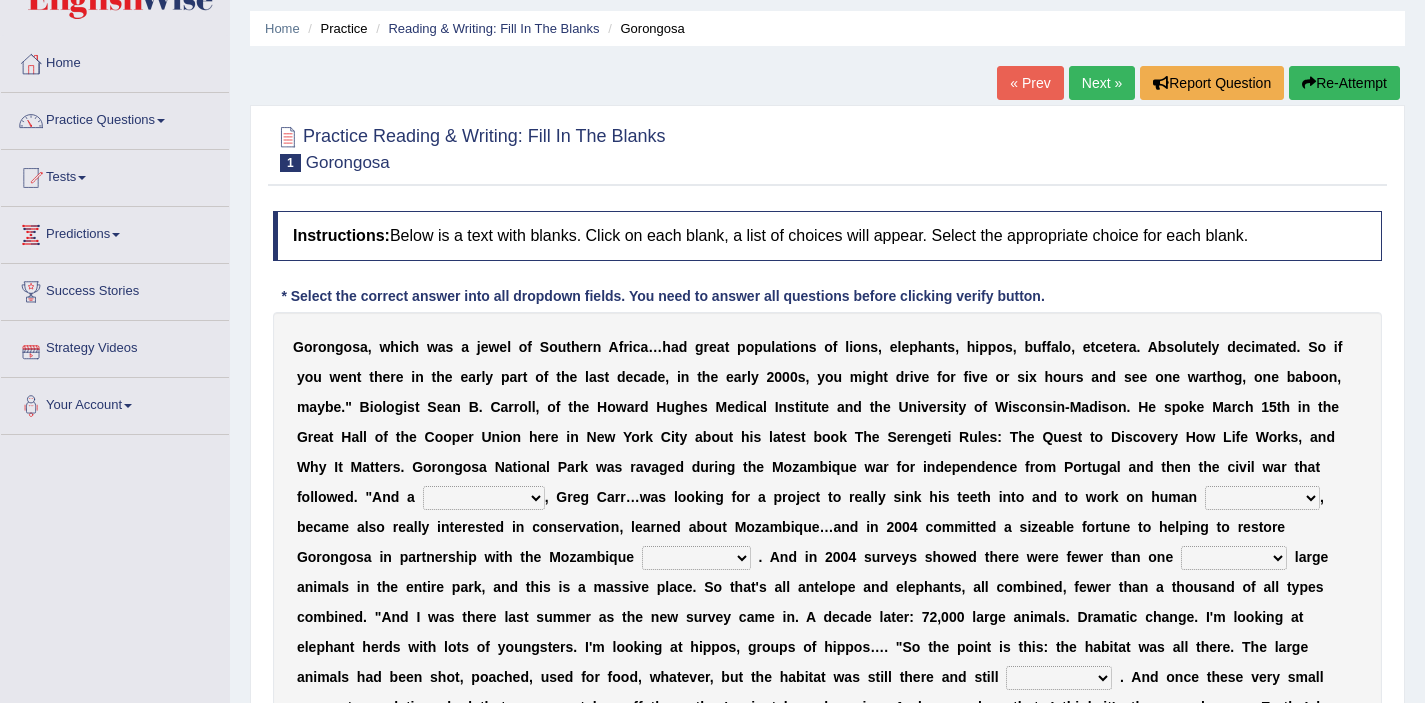 click on "Tests" at bounding box center [115, 175] 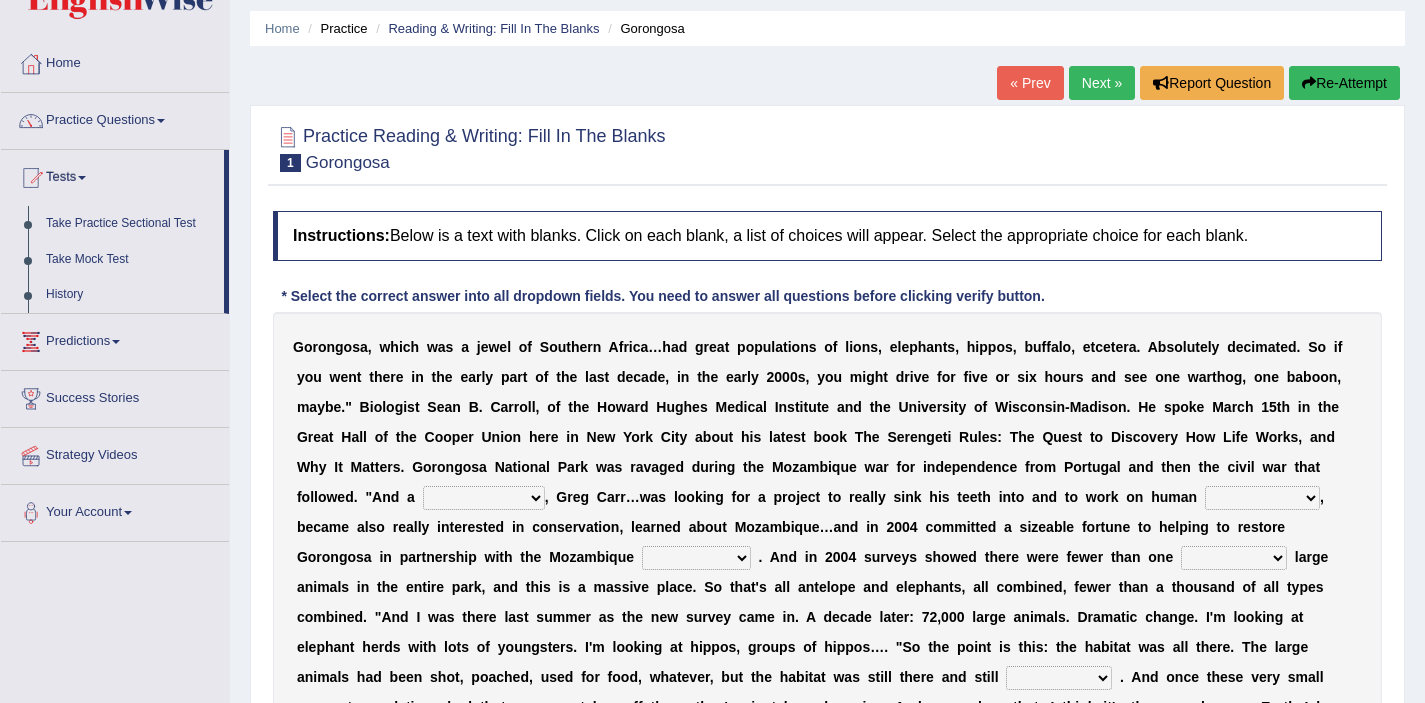 click on "passion solstice ballast philanthropist" at bounding box center [484, 498] 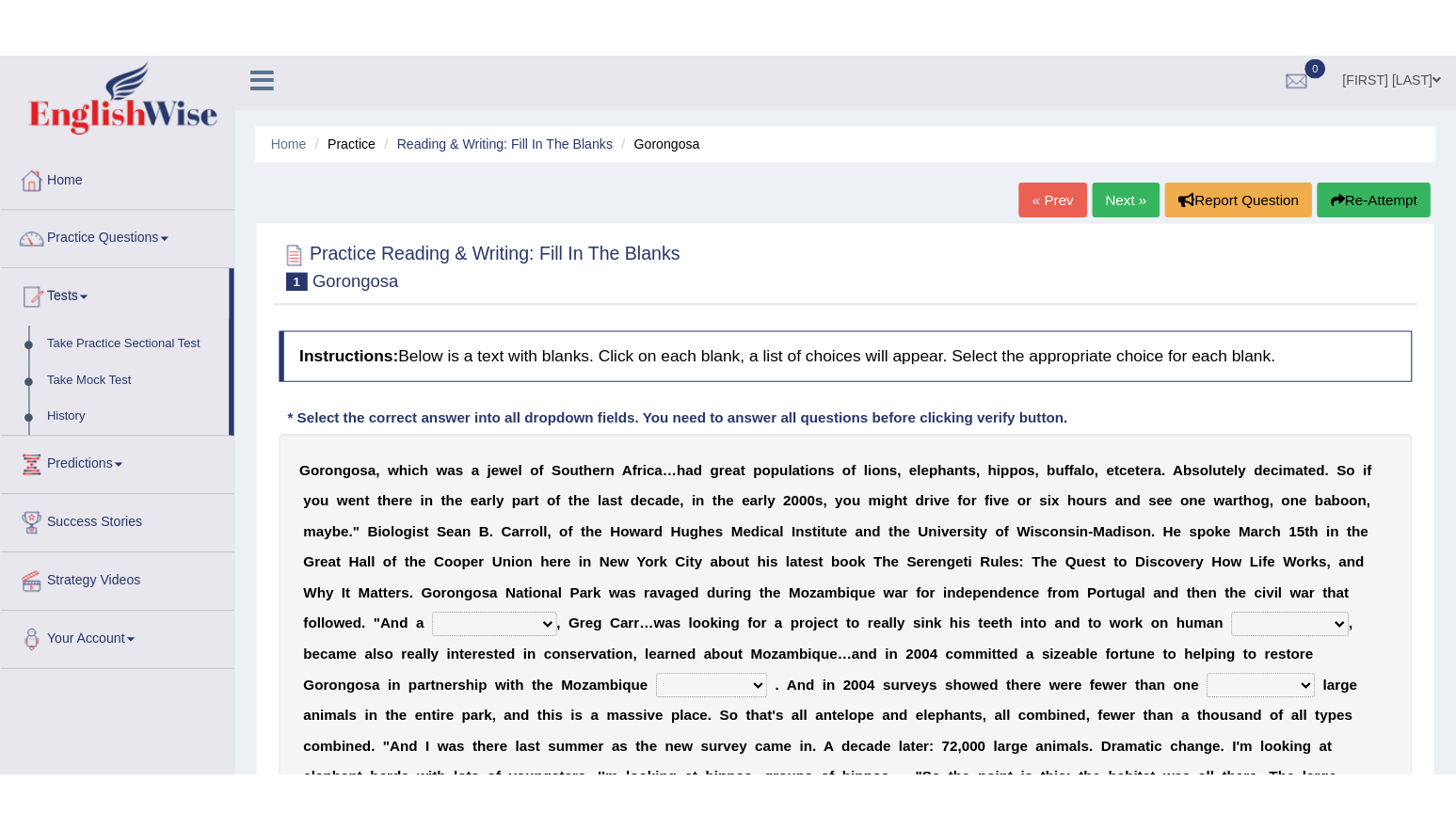 scroll, scrollTop: 0, scrollLeft: 0, axis: both 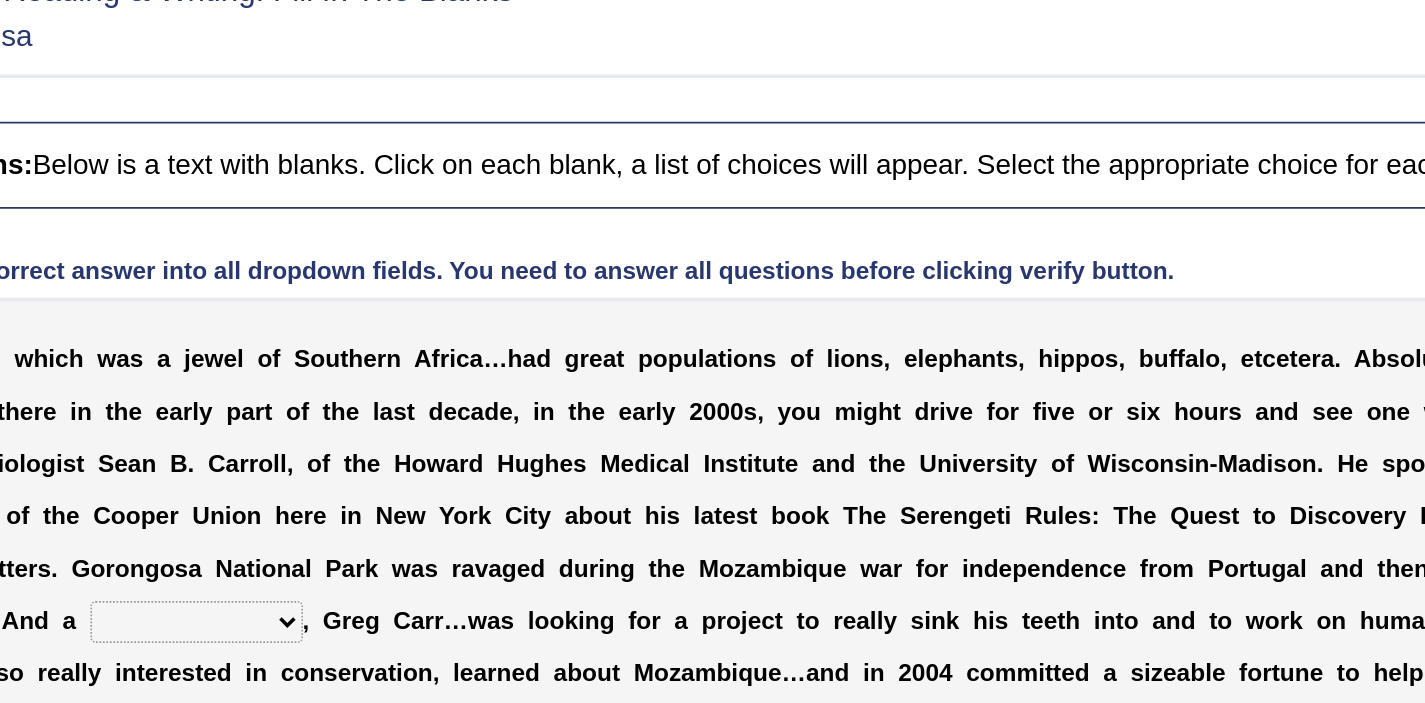 click on "t" at bounding box center (872, 470) 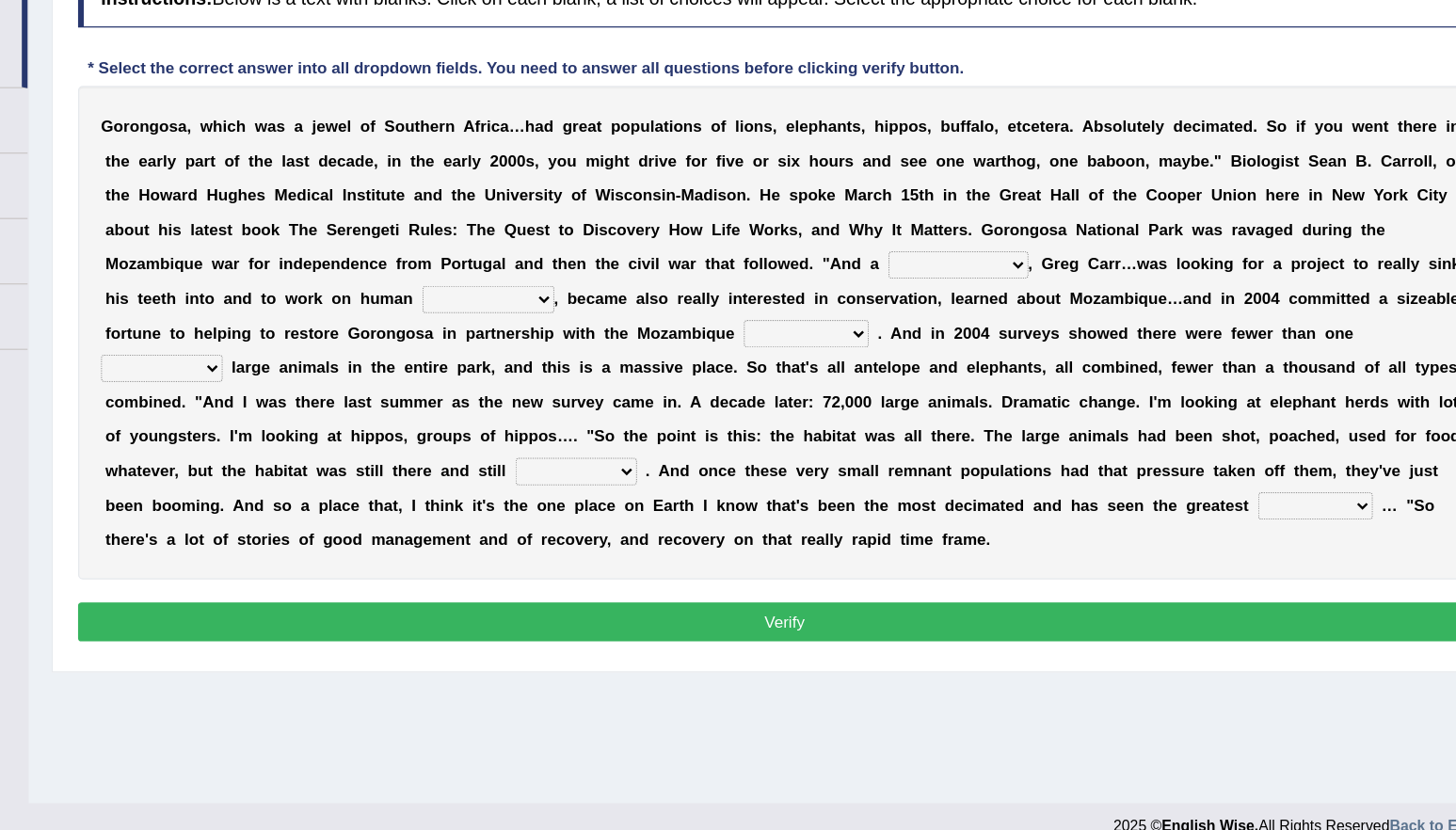 scroll, scrollTop: 158, scrollLeft: 0, axis: vertical 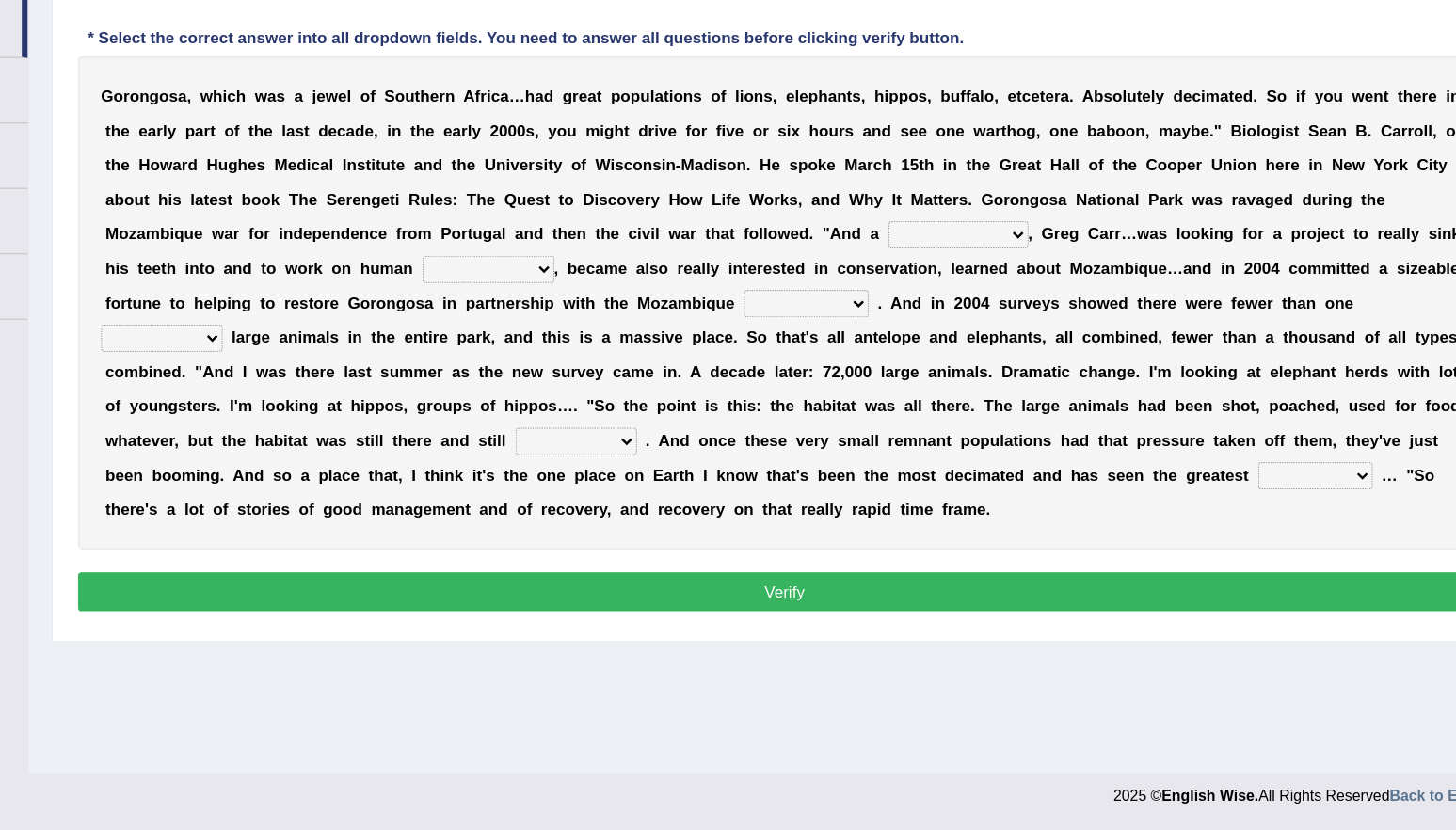 drag, startPoint x: 785, startPoint y: 487, endPoint x: 680, endPoint y: 491, distance: 105.07616 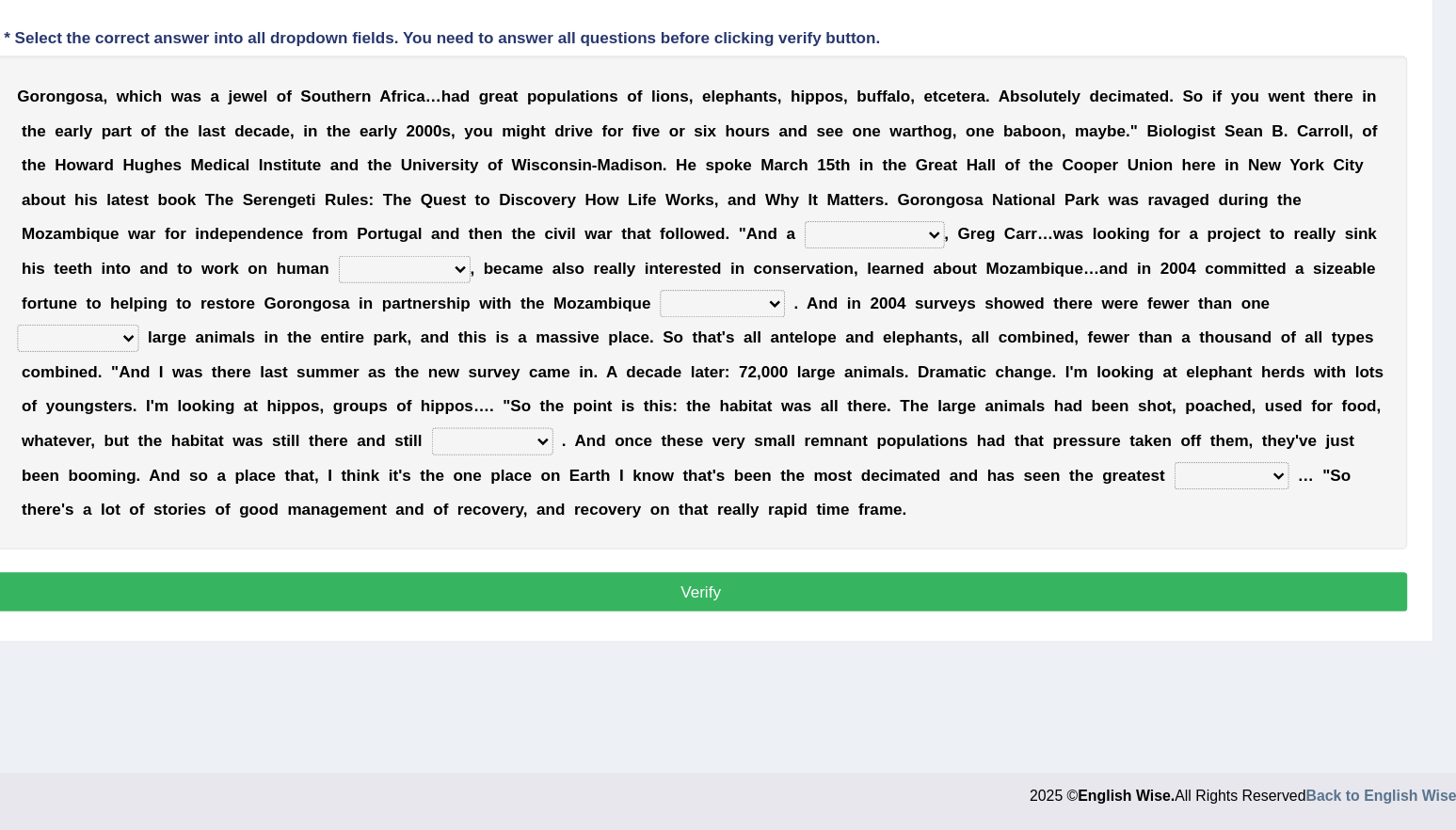 click on "passion solstice ballast philanthropist" at bounding box center [979, 342] 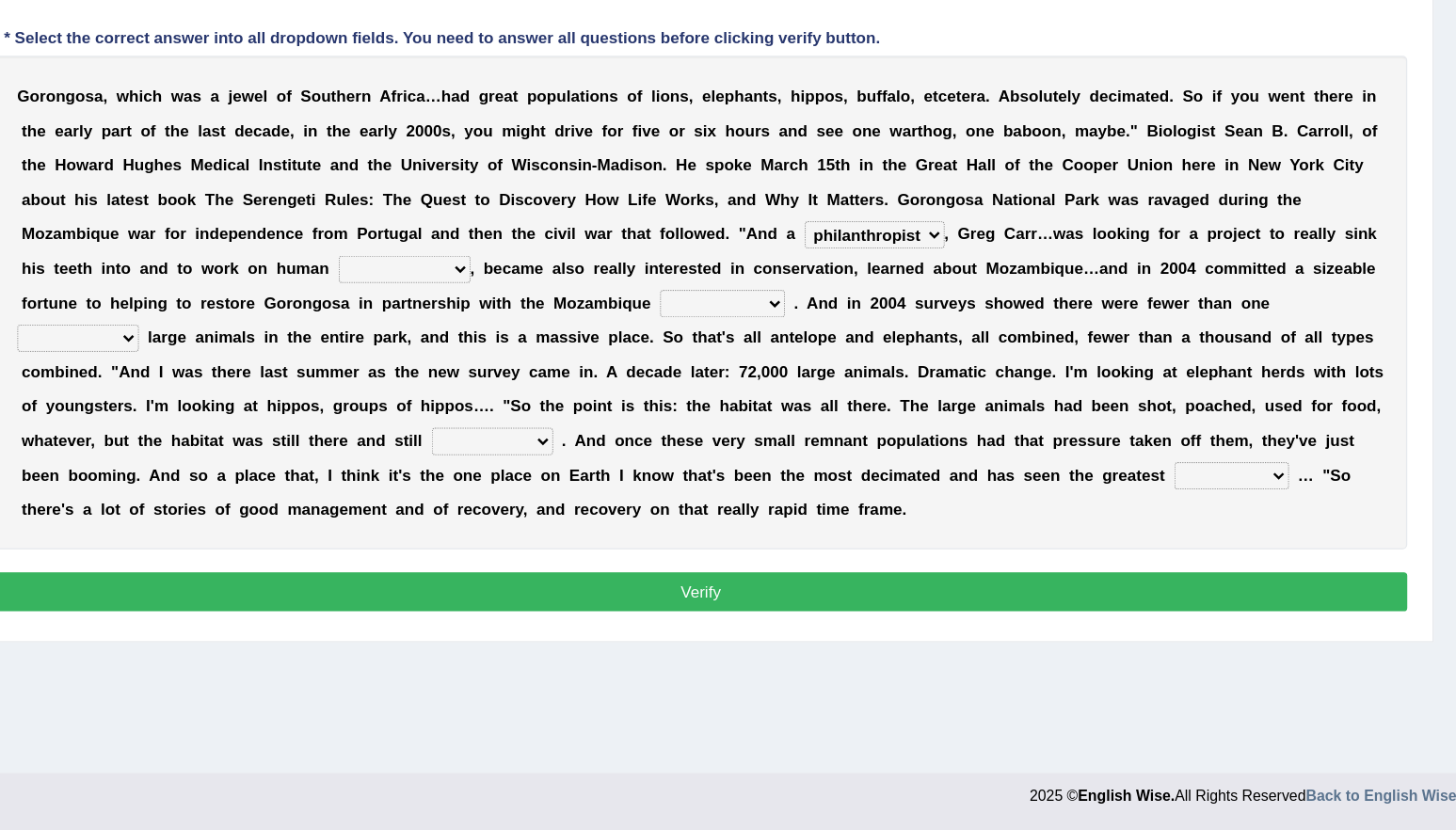 click on "negligence prevalence development malevolence" at bounding box center [593, 370] 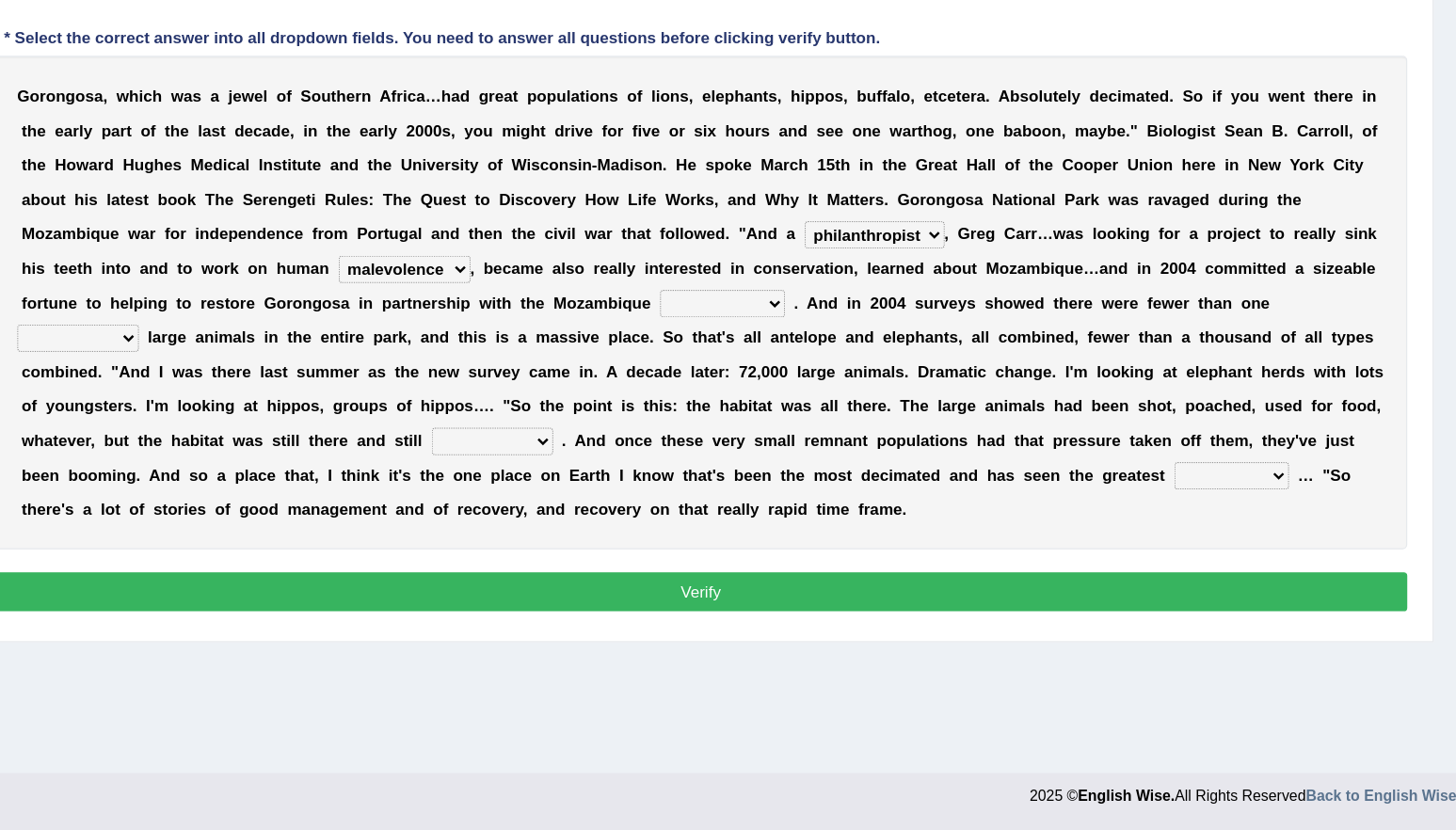 click on "parliament semanticist government journalist" at bounding box center (854, 398) 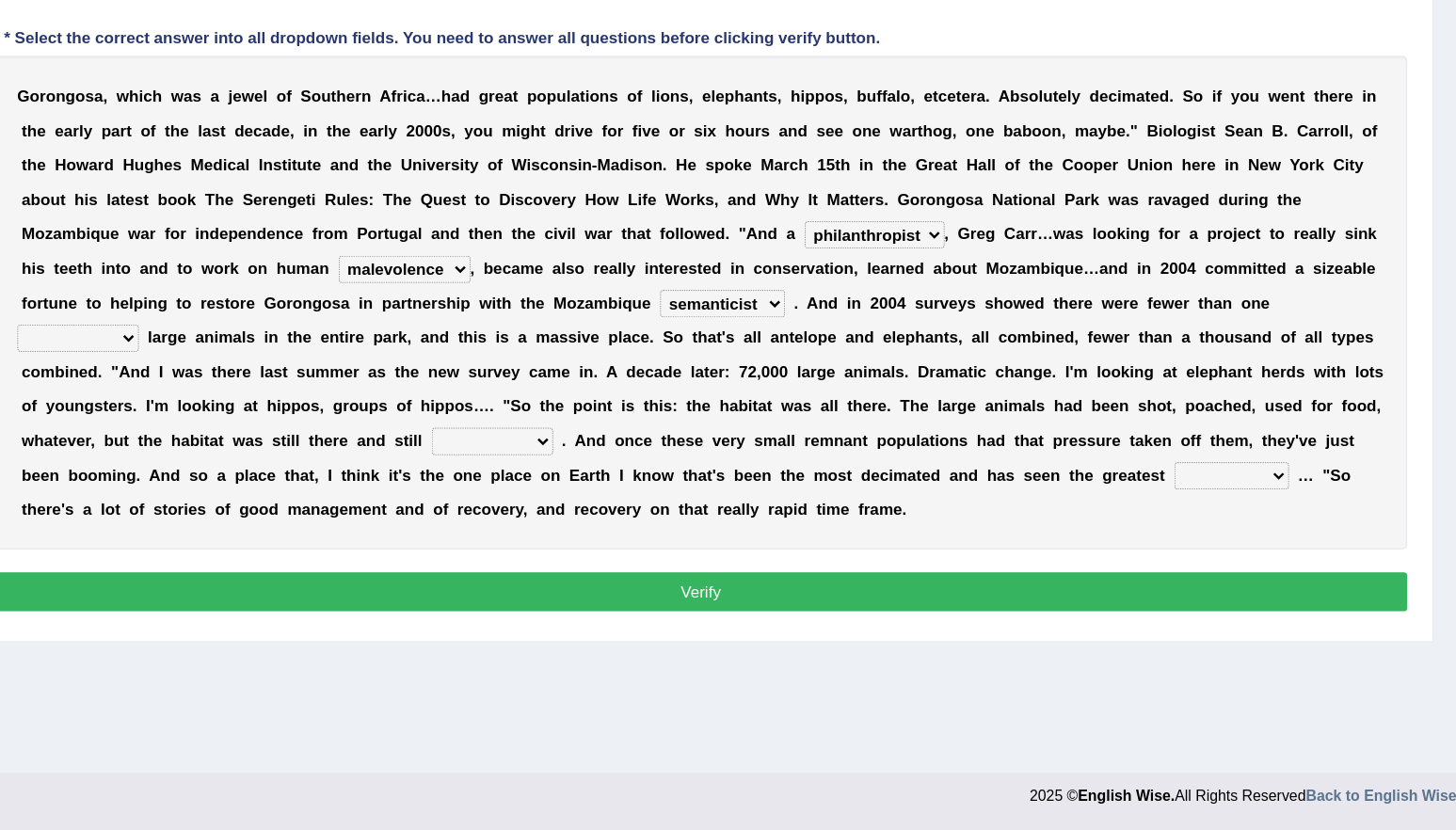 click on "deflowered embowered roundest thousand" at bounding box center (326, 426) 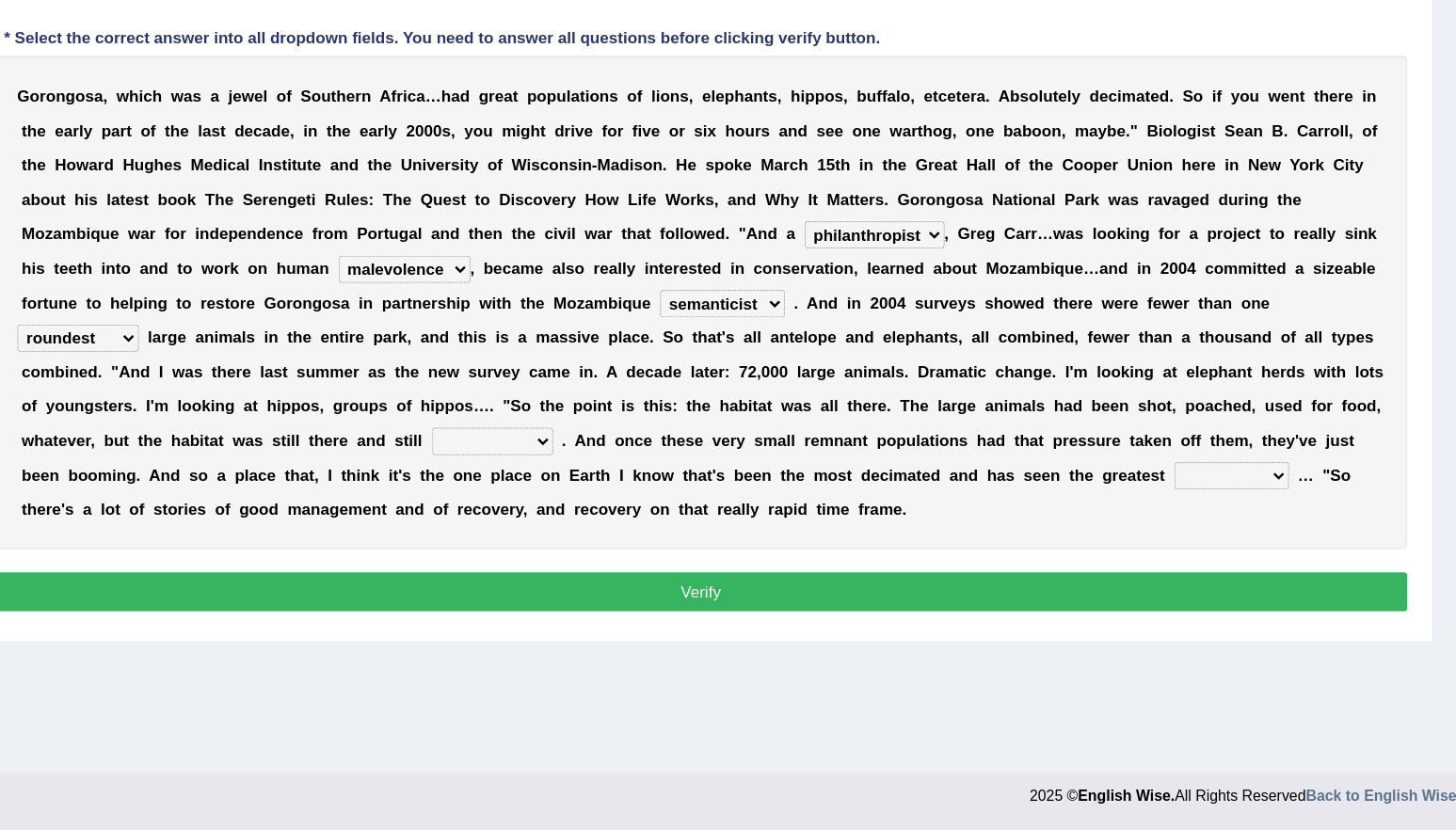click on "deflowered embowered roundest thousand" at bounding box center (326, 426) 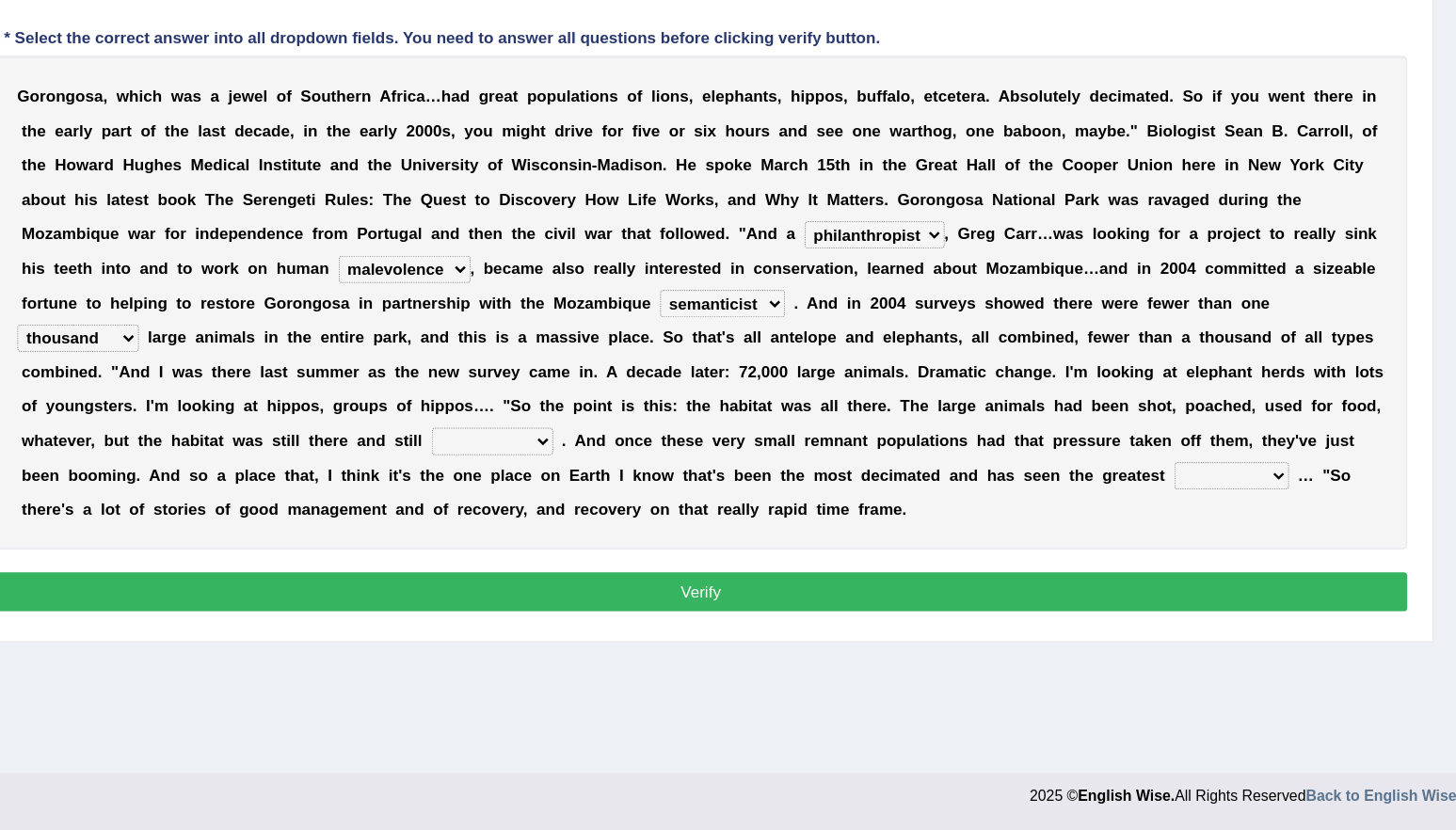 click on "assertive incidental compulsive productive" at bounding box center [665, 511] 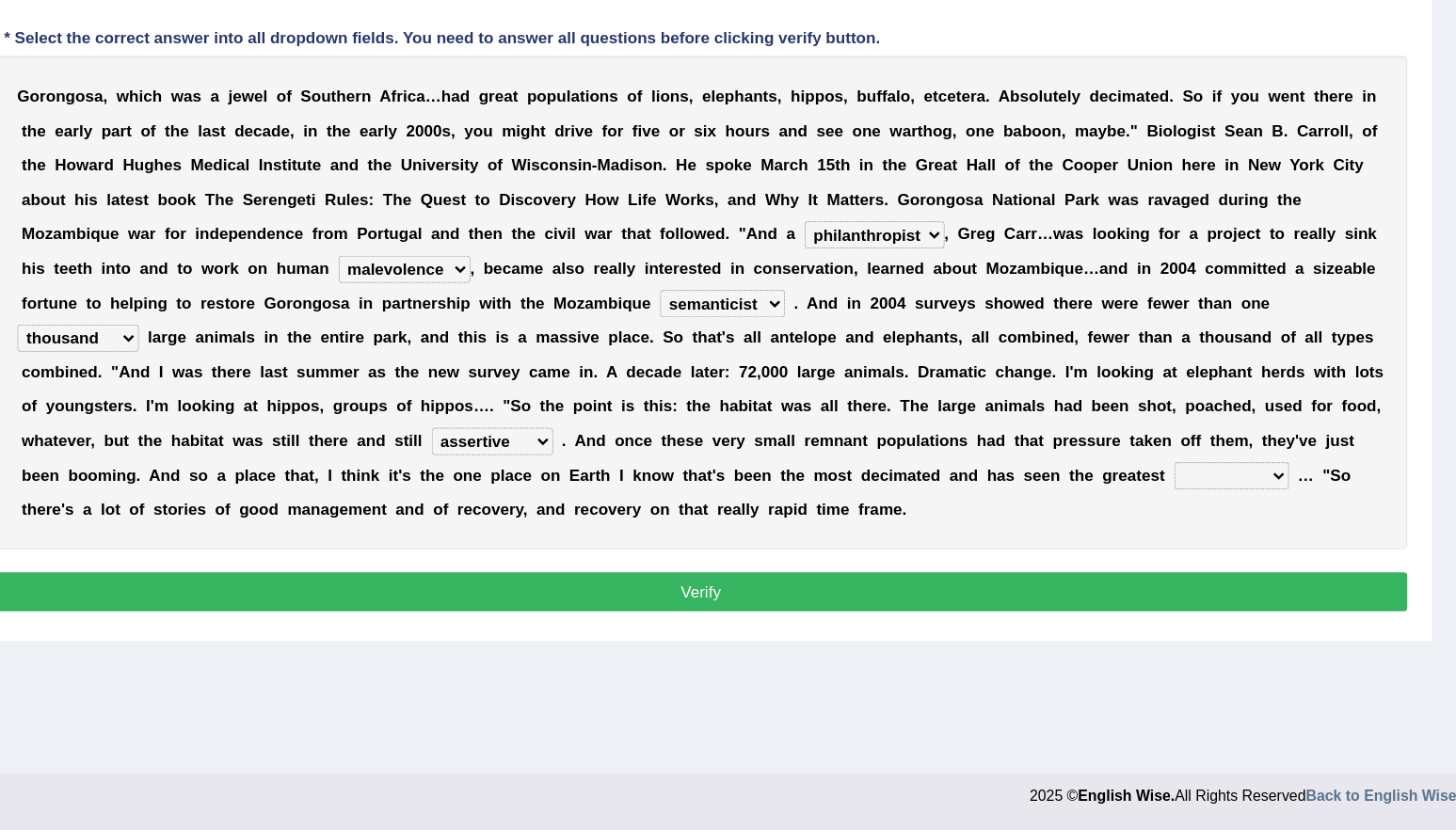 click on "recovery efficacy golly stumpy" at bounding box center [1272, 539] 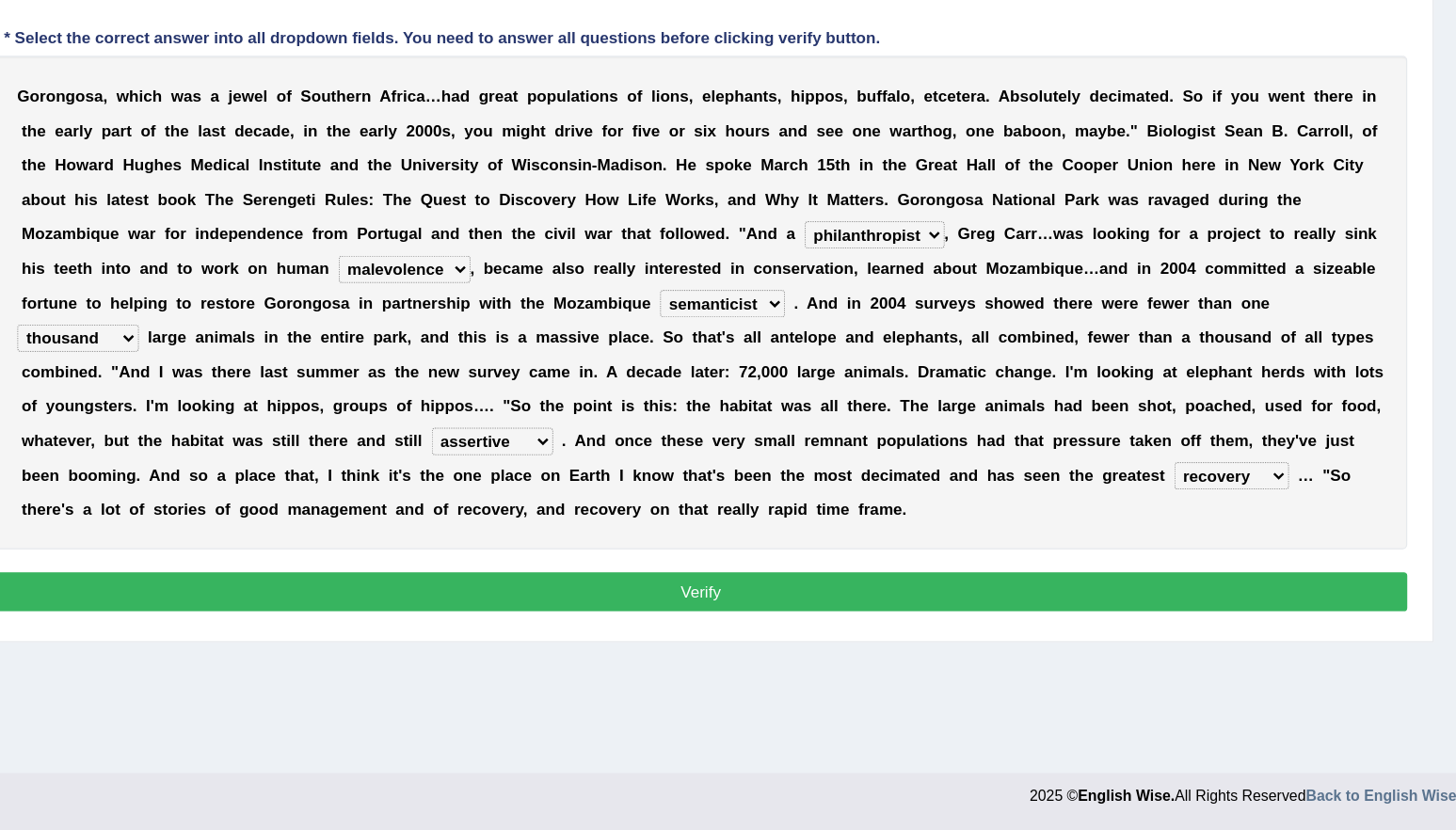 click on "Verify" at bounding box center [836, 634] 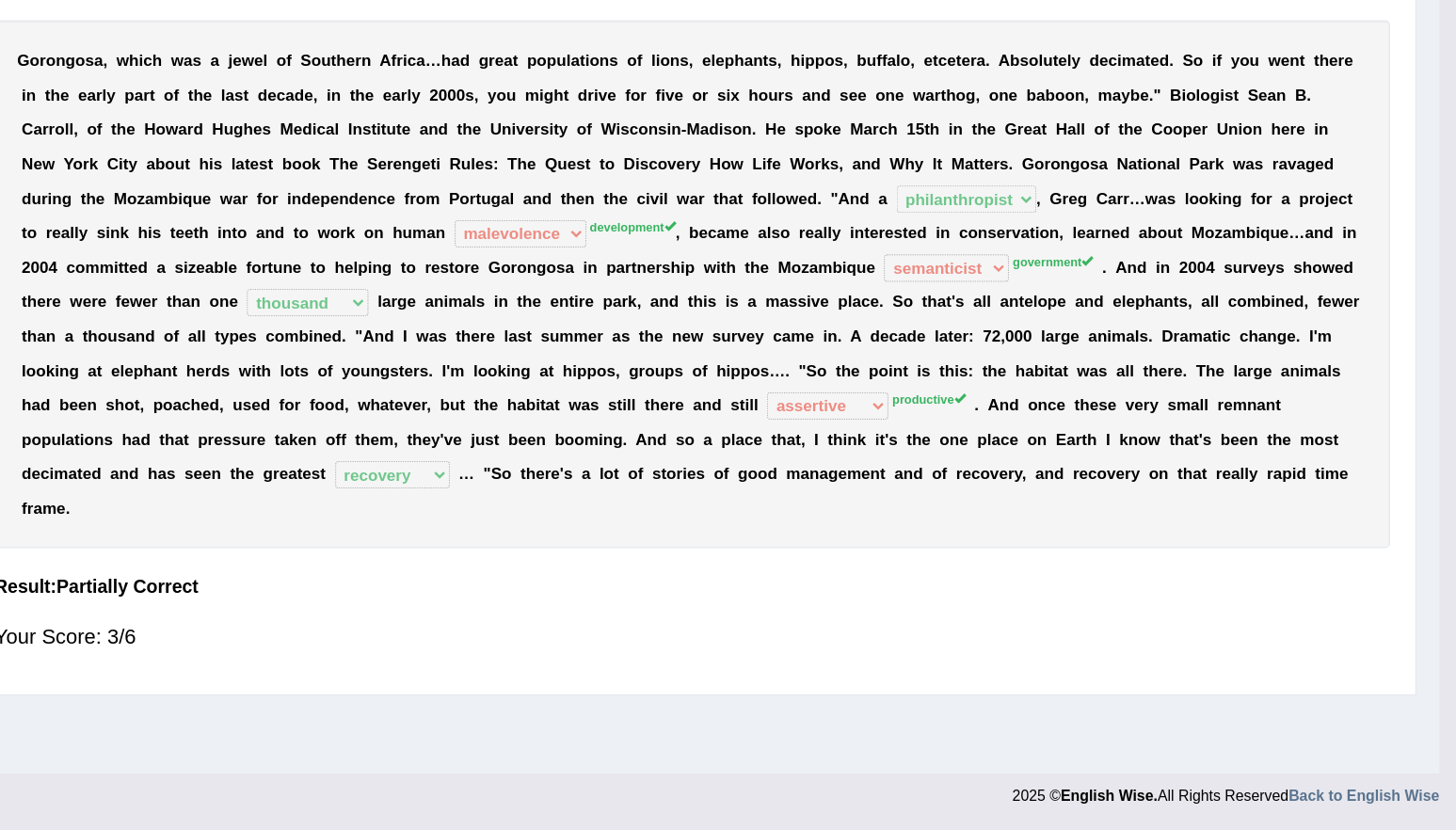 scroll, scrollTop: 129, scrollLeft: 0, axis: vertical 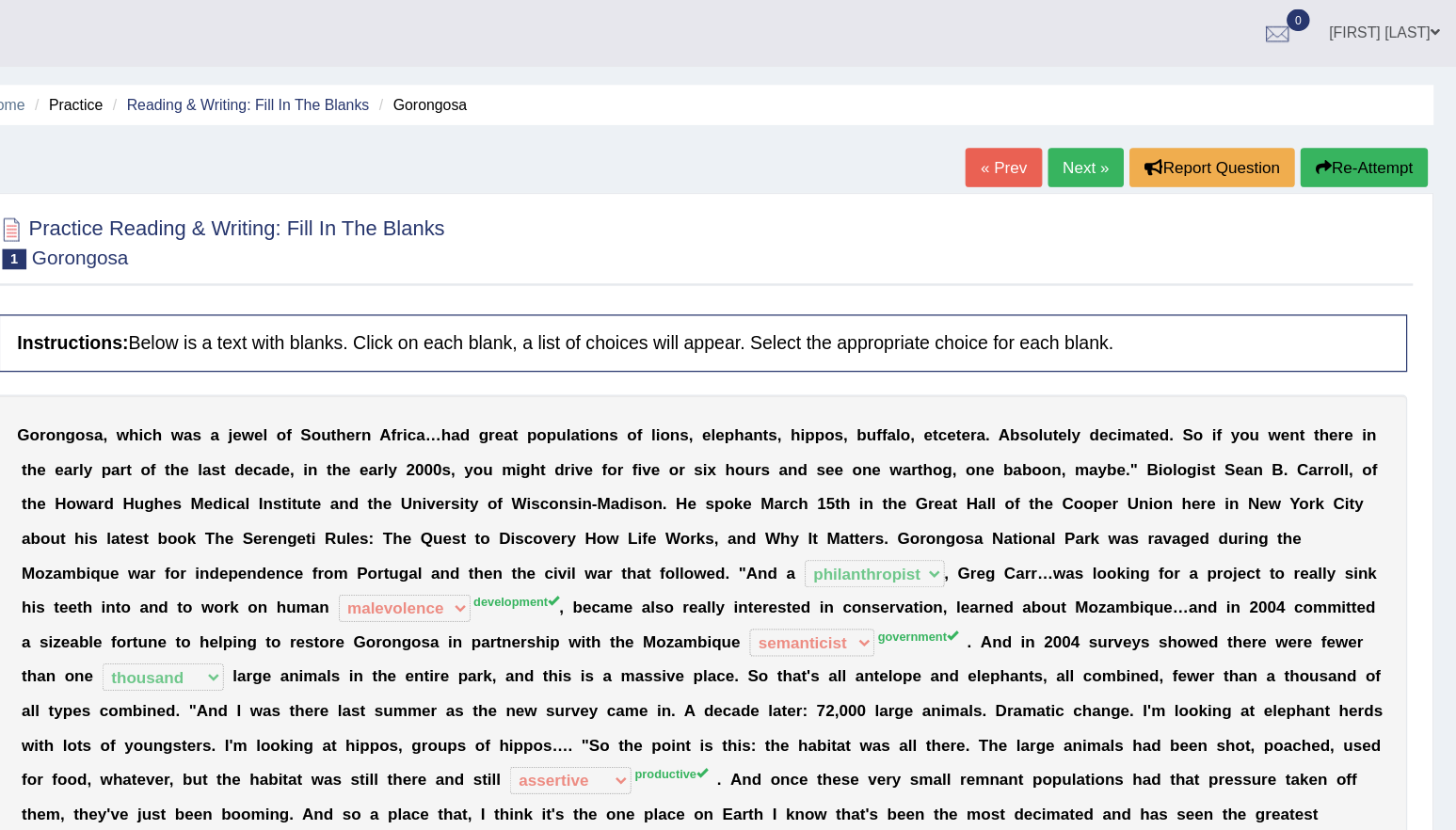 click on "Next »" at bounding box center (1152, 137) 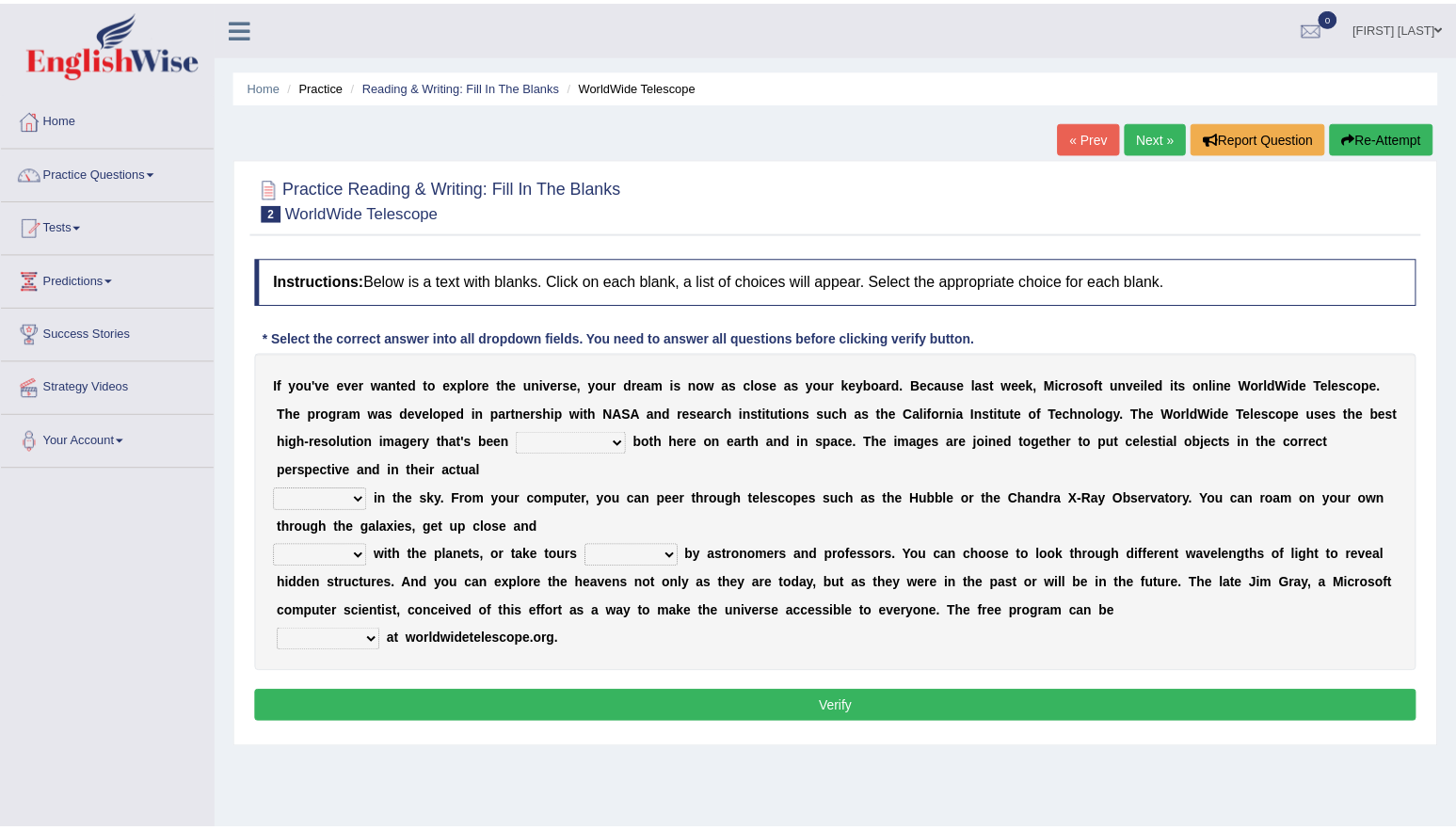 scroll, scrollTop: 0, scrollLeft: 0, axis: both 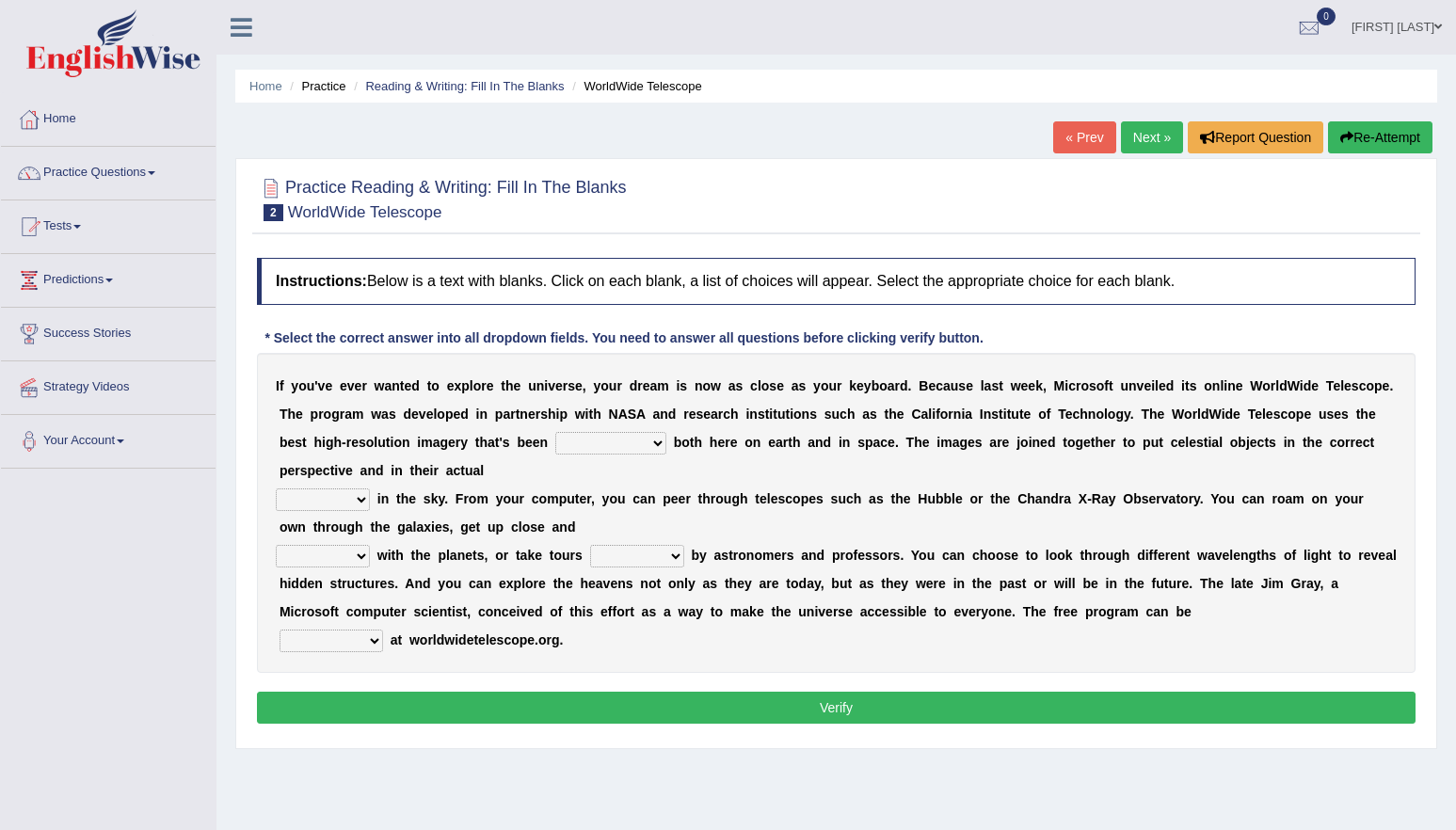 click on "degraded ascended remonstrated generated" at bounding box center [611, 443] 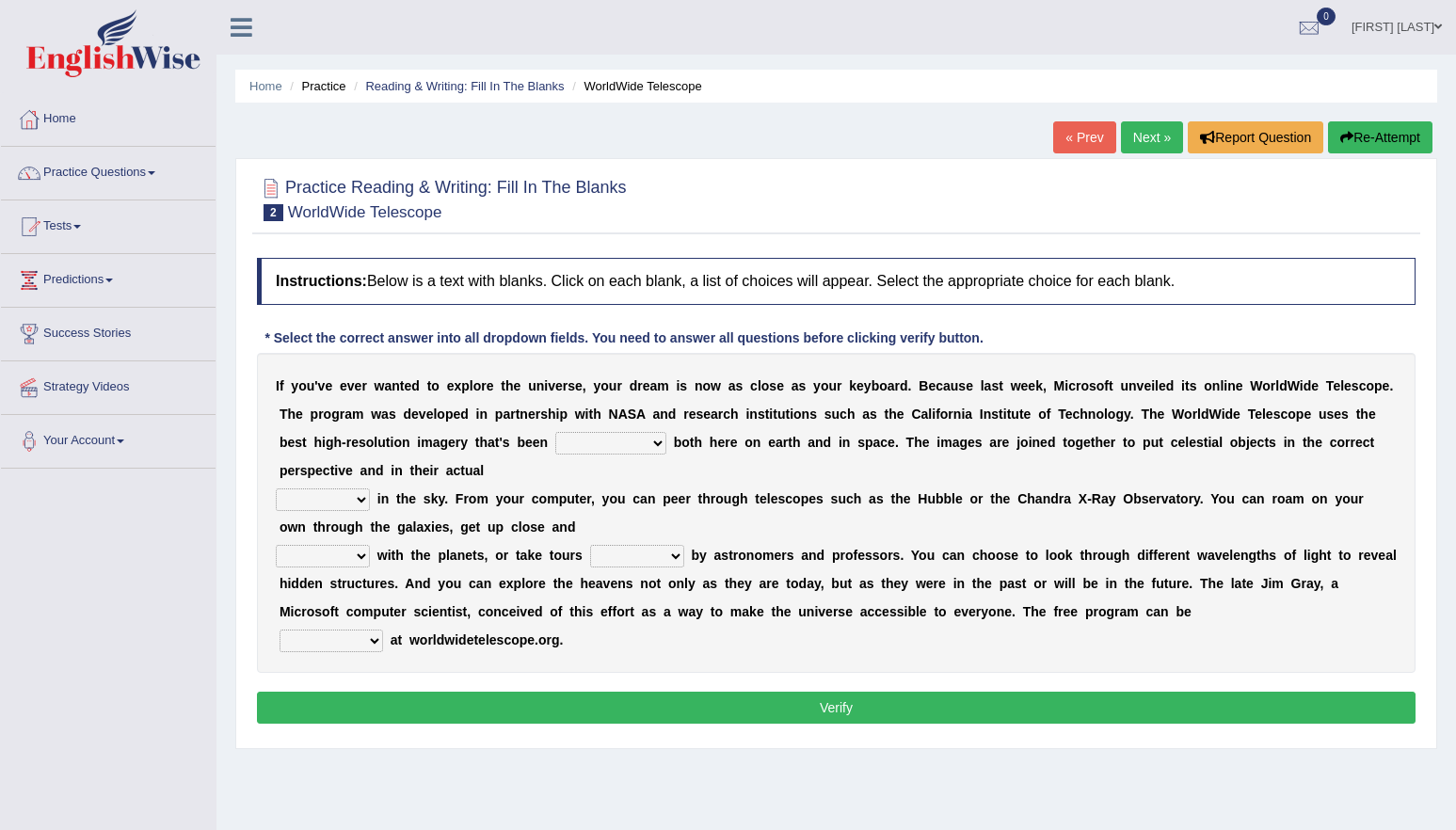 select on "generated" 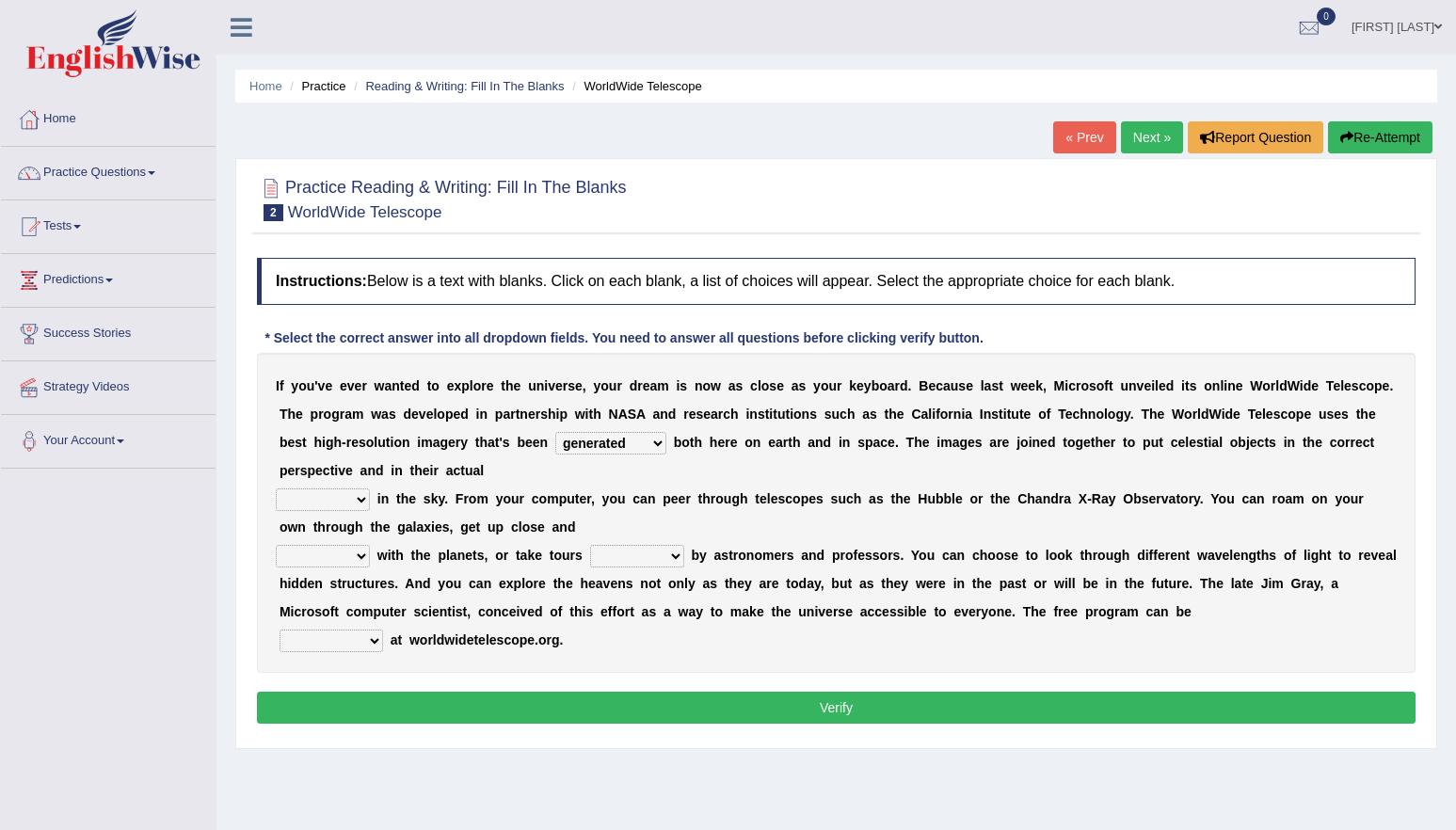 click on "aspects parts conditions positions" at bounding box center [323, 500] 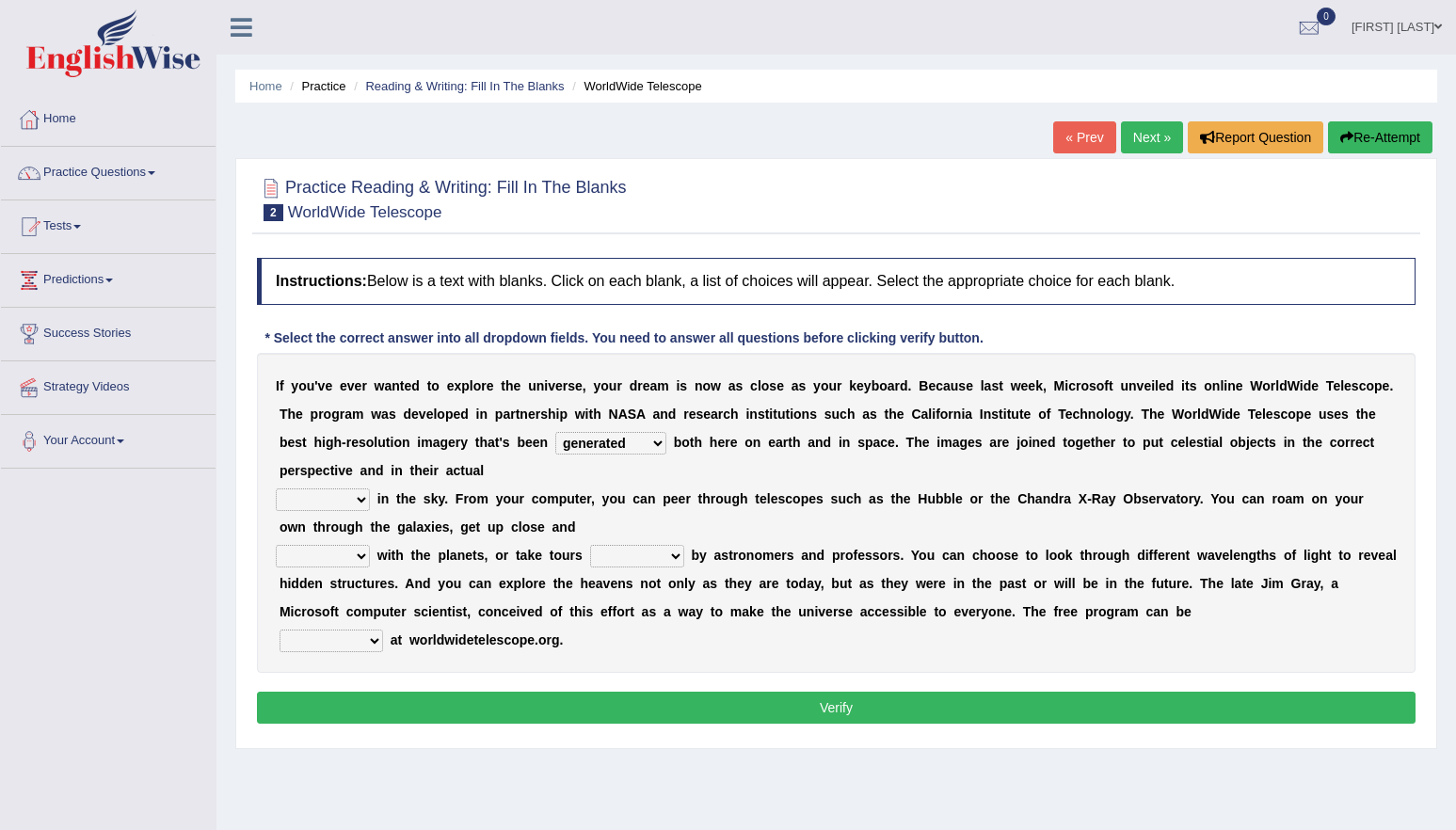 select on "positions" 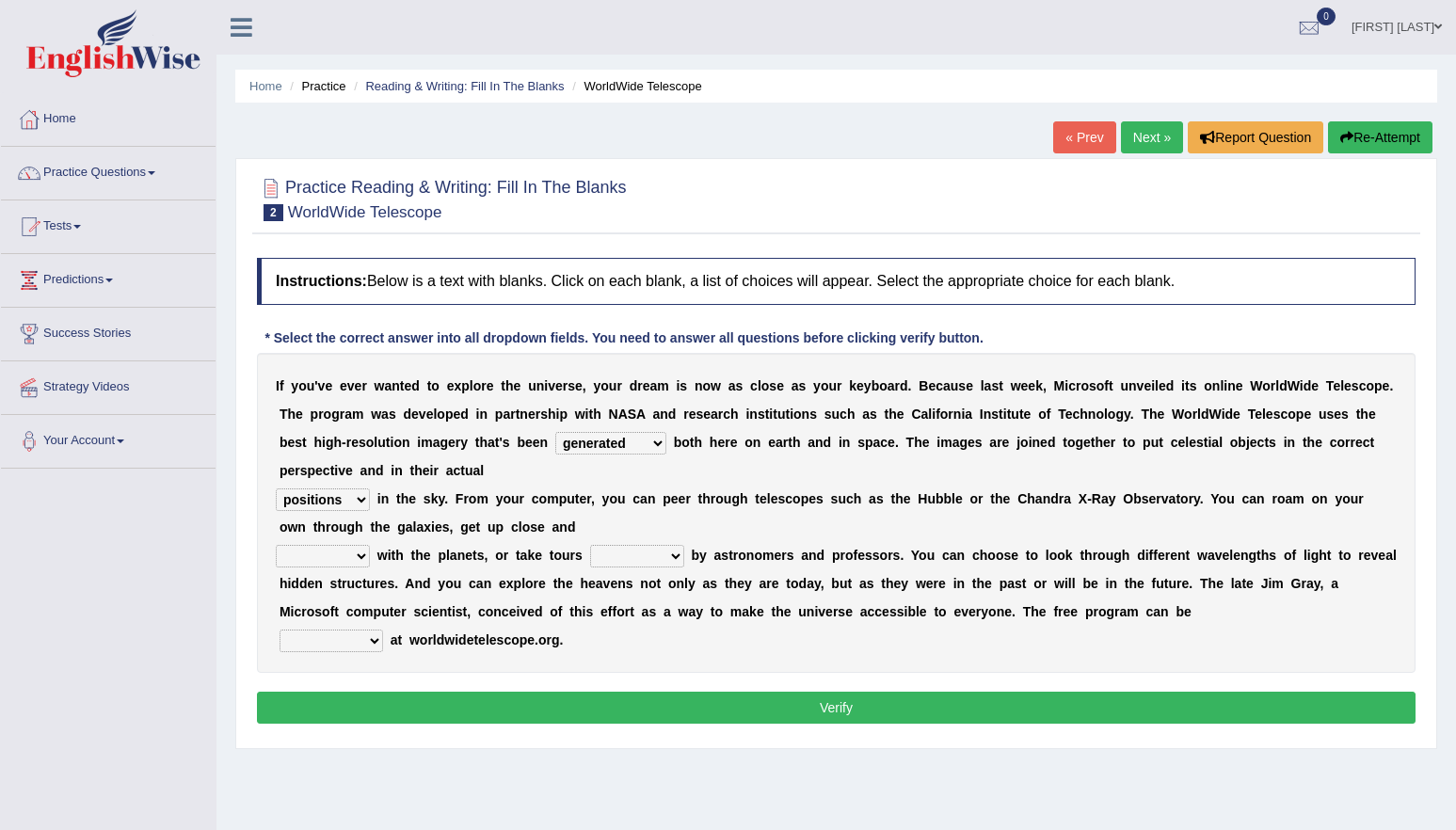 click on "personal individual apart polite" at bounding box center (323, 556) 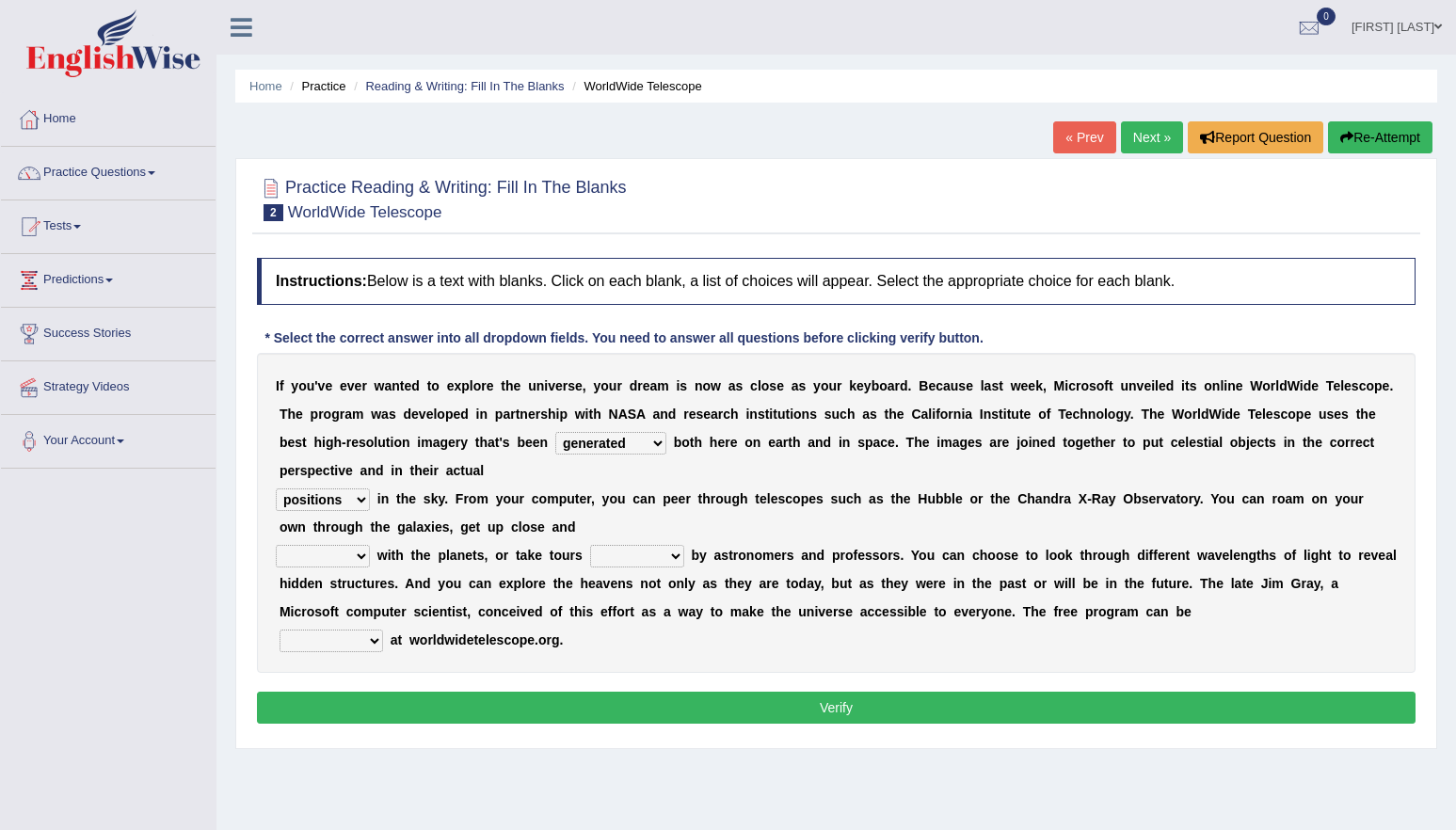 click on "guide guided guiding to guide" at bounding box center (637, 556) 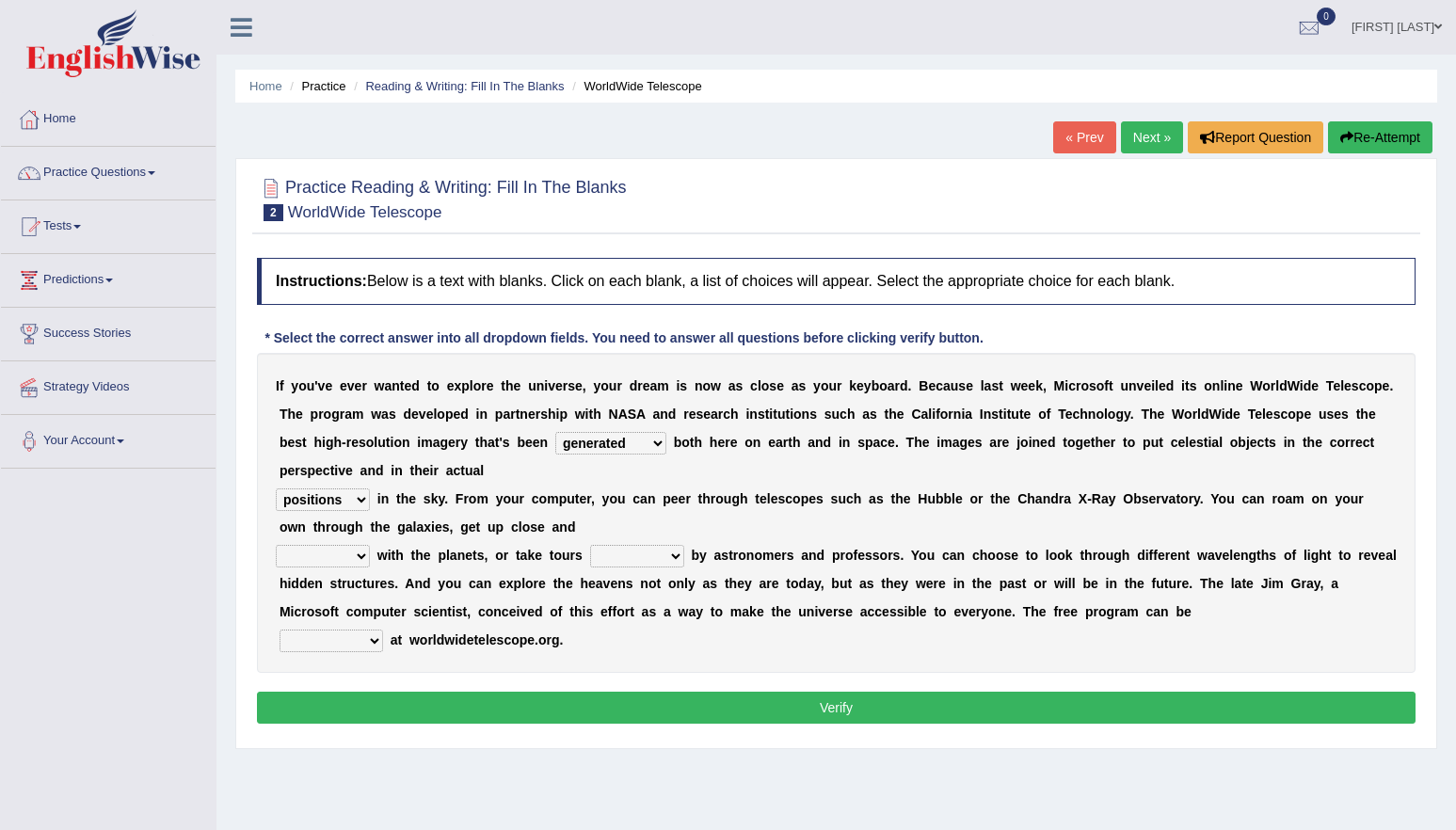 select on "to guide" 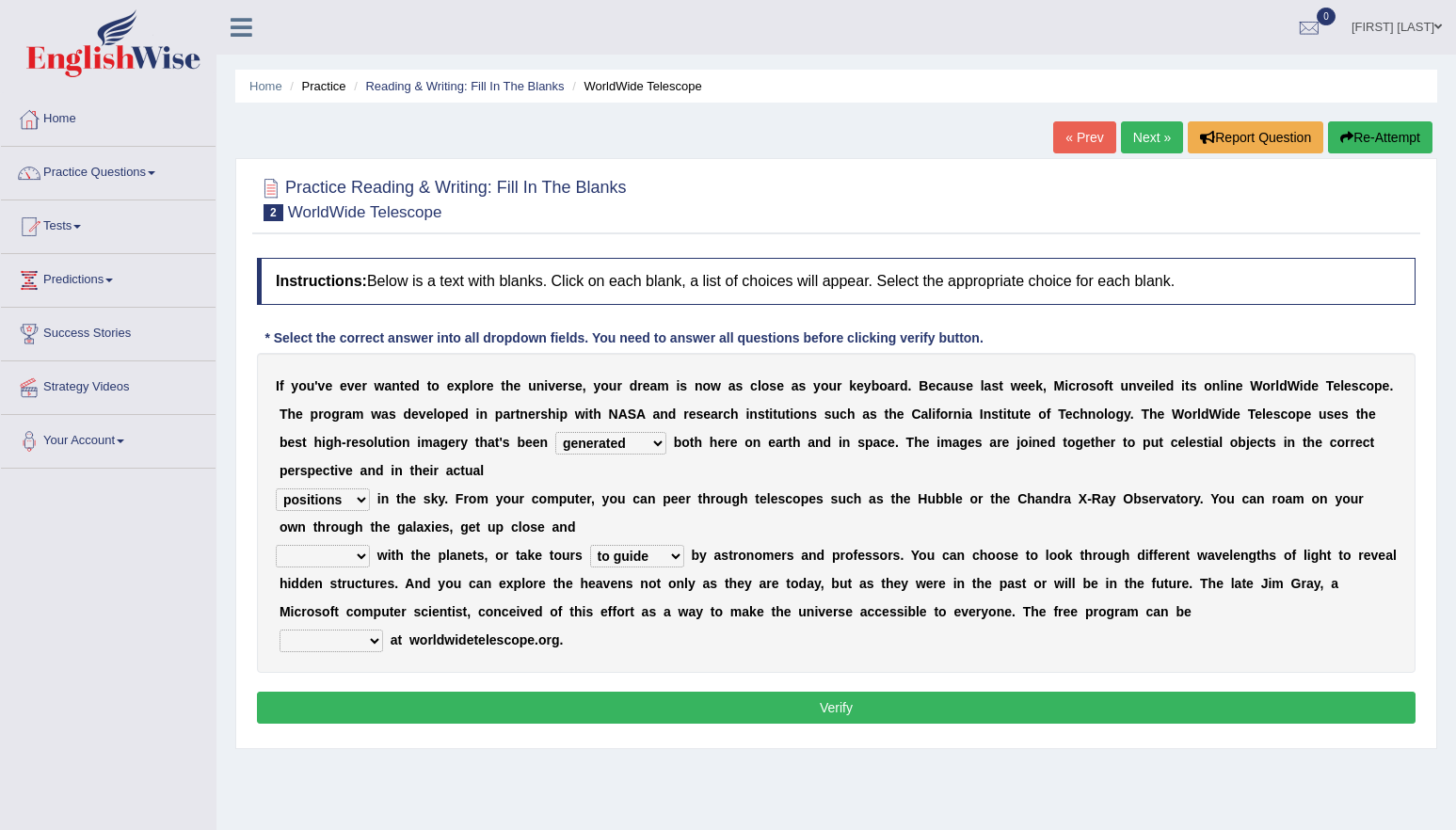 click on "personal individual apart polite" at bounding box center (323, 556) 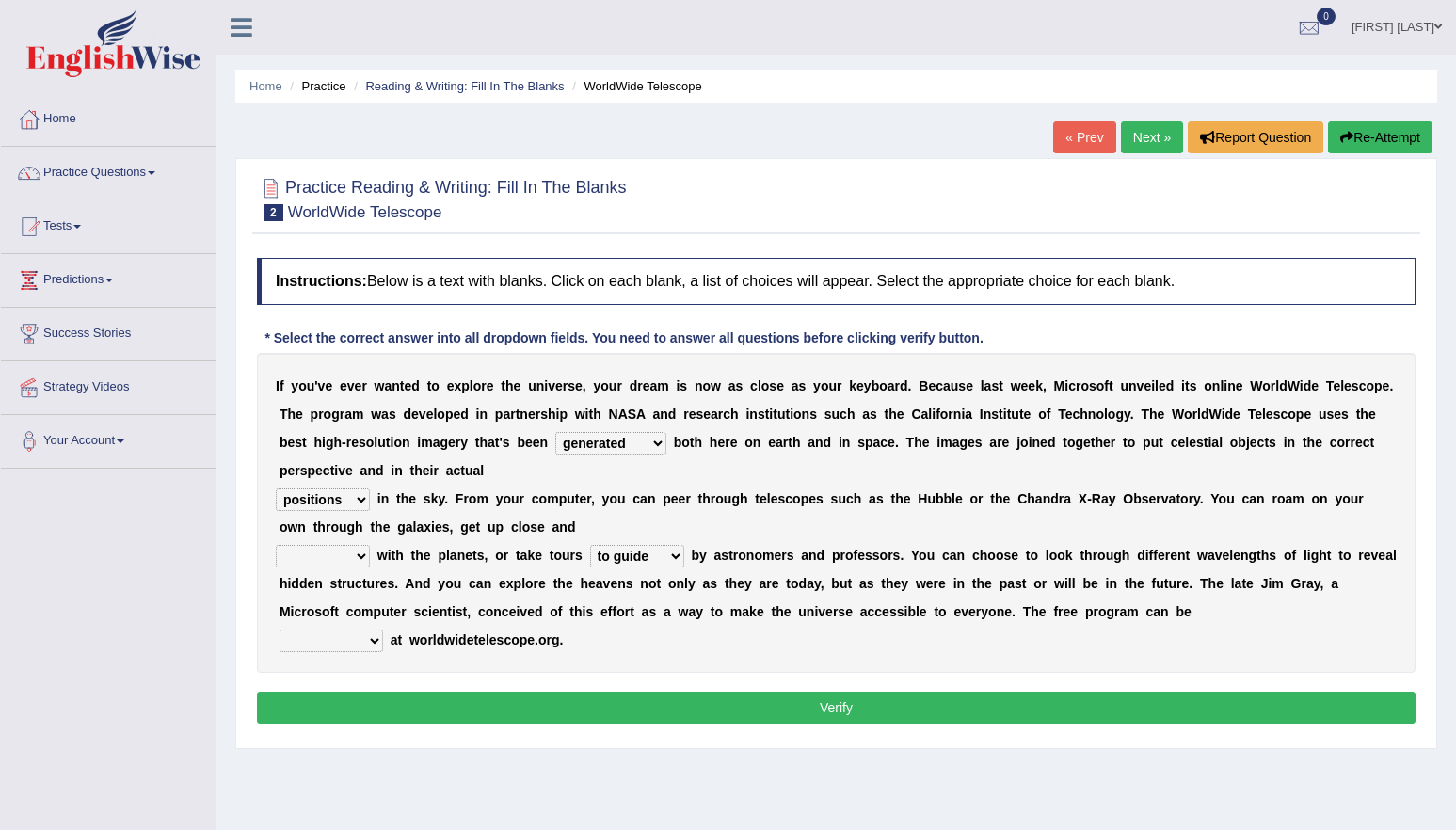 select on "apart" 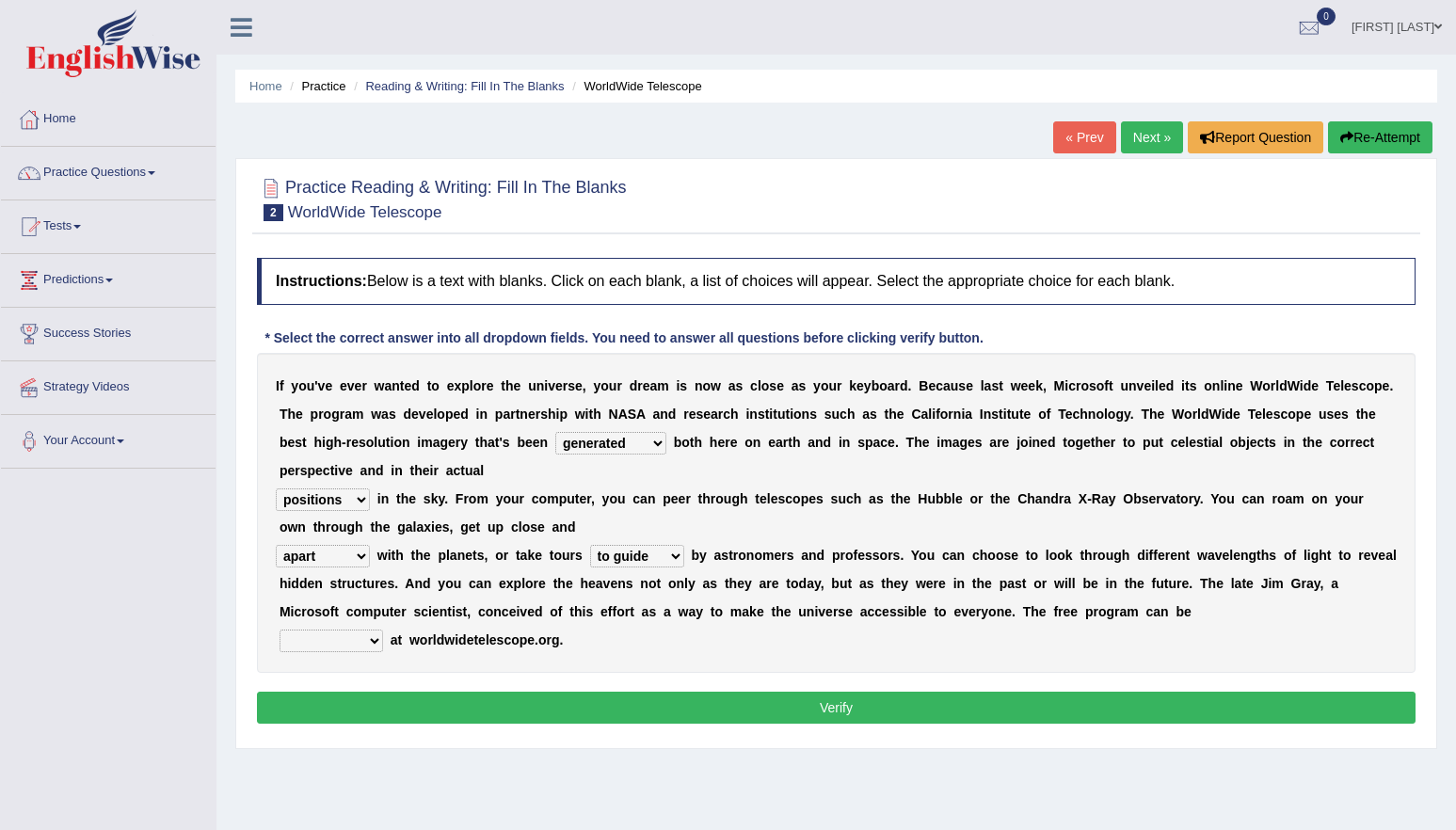 click on "upheld downloaded loaded posted" at bounding box center [331, 641] 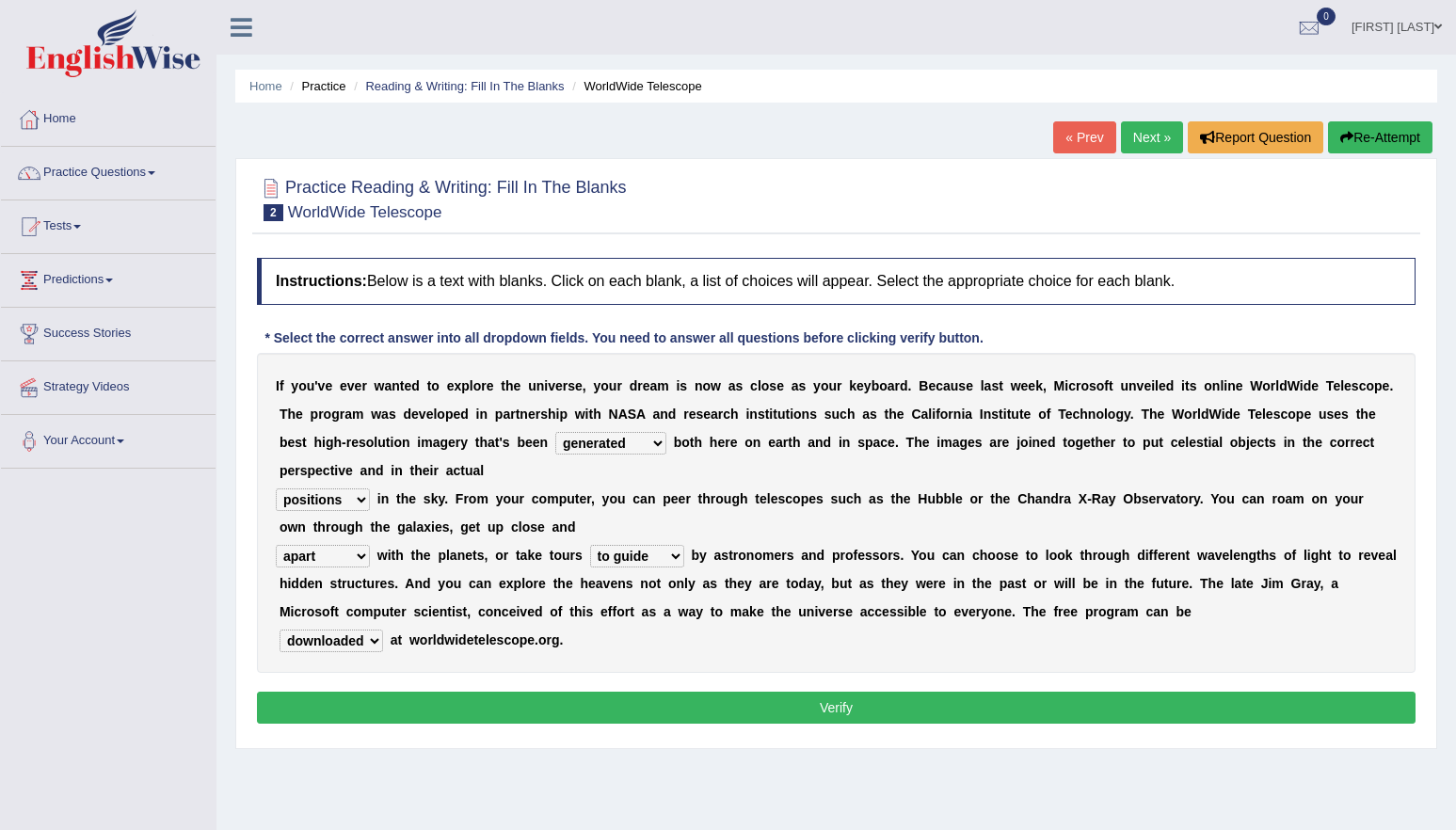 click on "Verify" at bounding box center [836, 708] 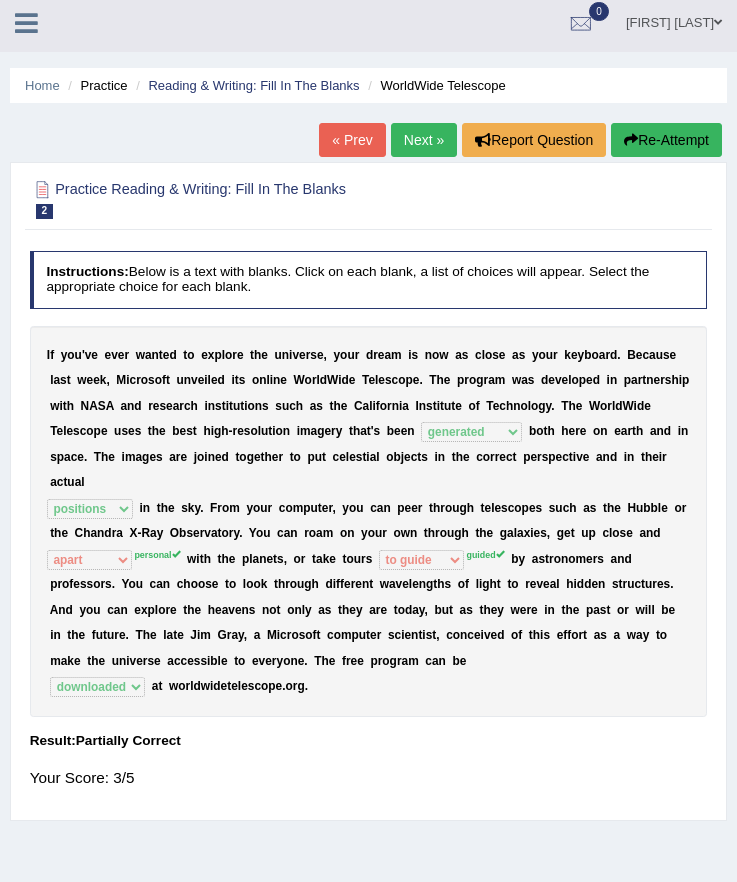 scroll, scrollTop: 0, scrollLeft: 0, axis: both 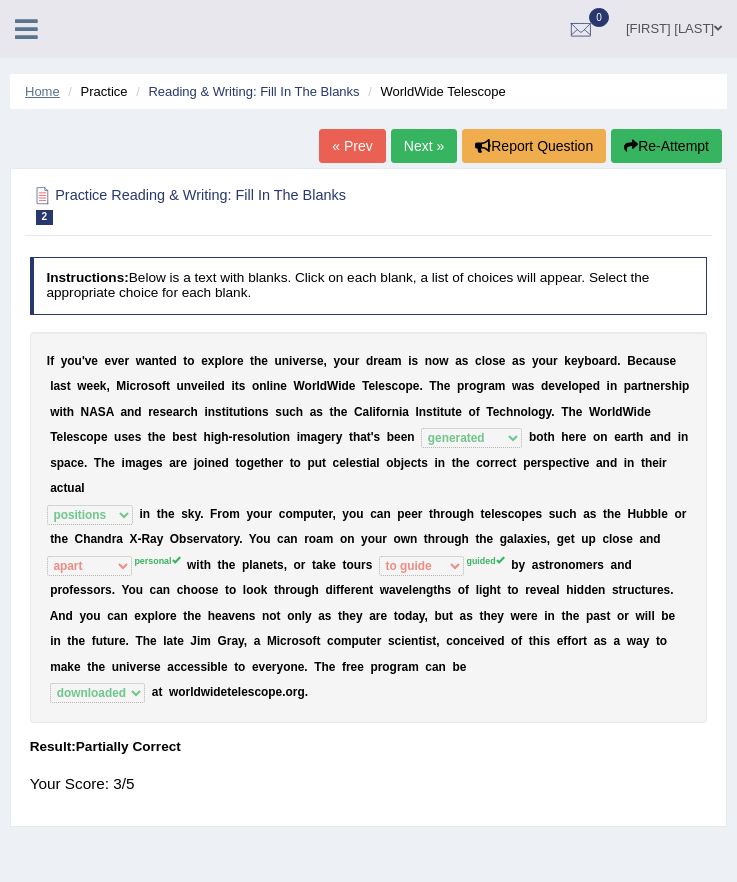 click on "Home" at bounding box center [42, 91] 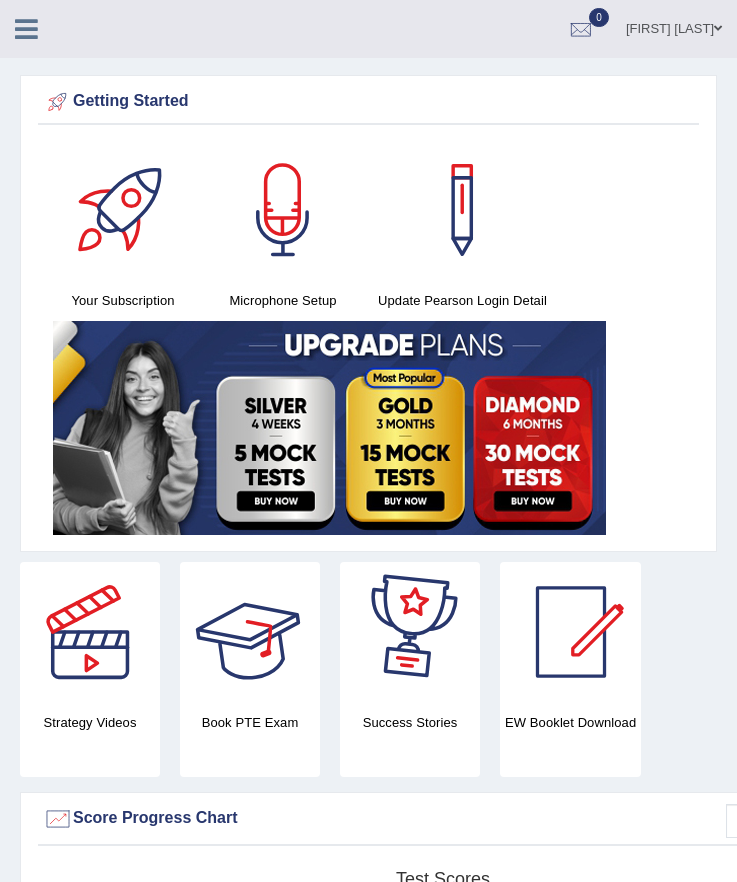 scroll, scrollTop: 0, scrollLeft: 0, axis: both 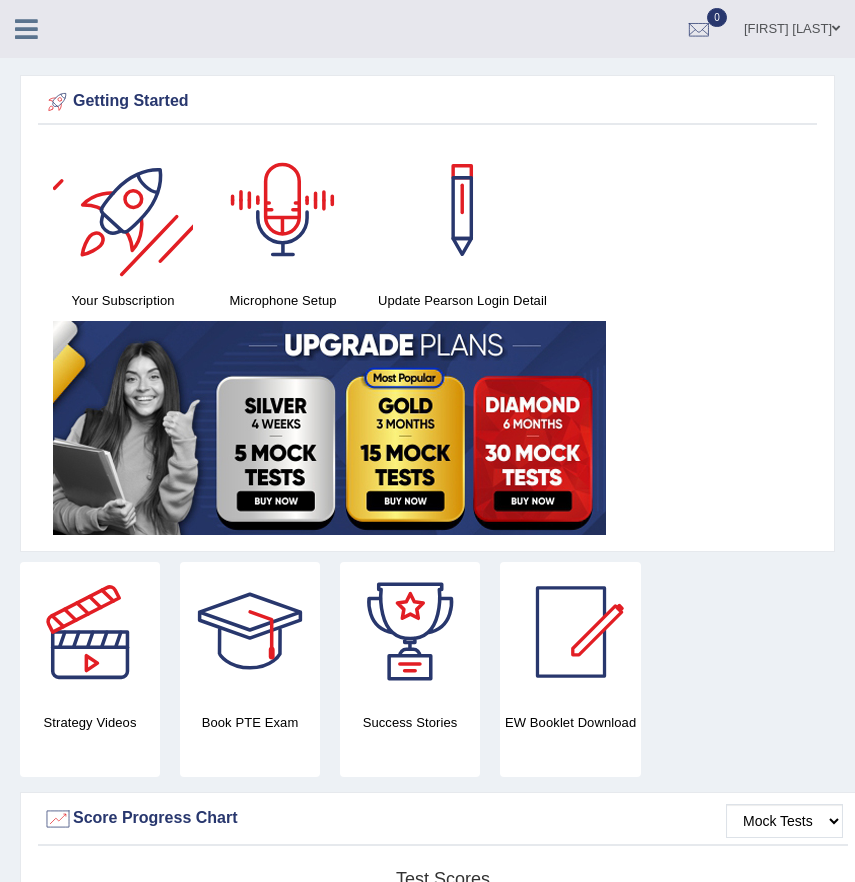 click at bounding box center (26, 29) 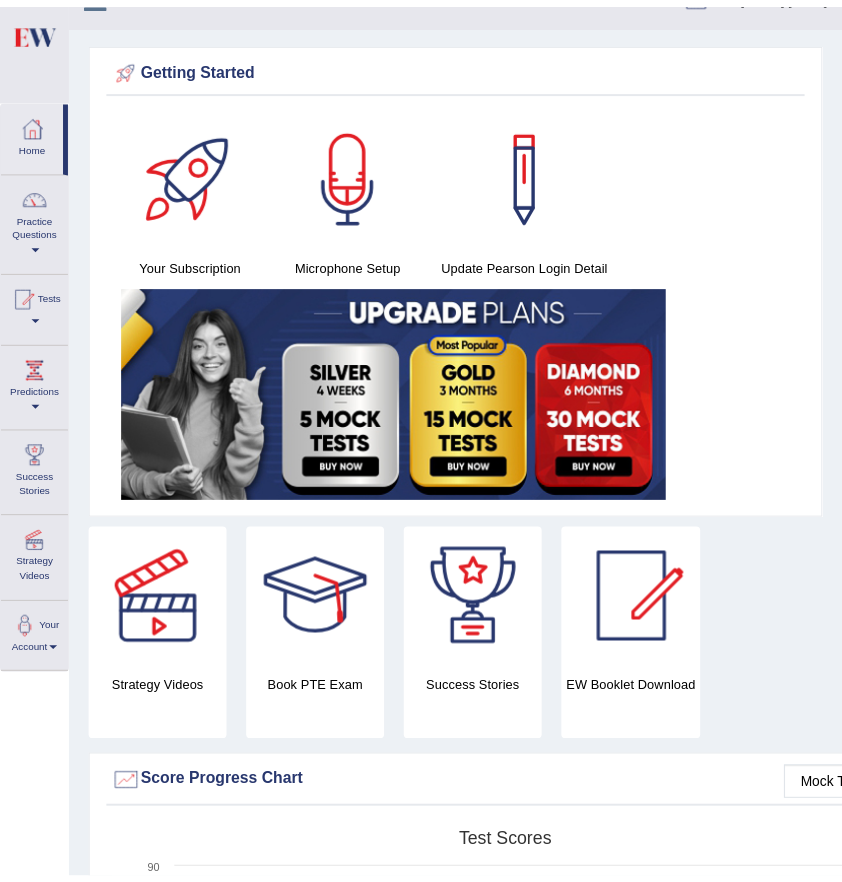 scroll, scrollTop: 0, scrollLeft: 0, axis: both 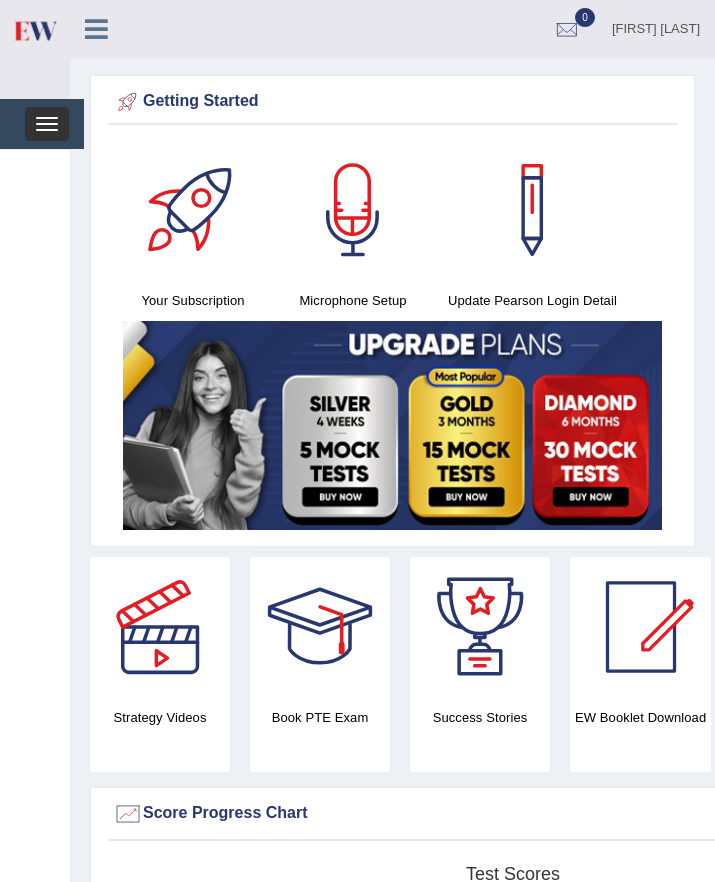 click on "Toggle navigation" at bounding box center (47, 124) 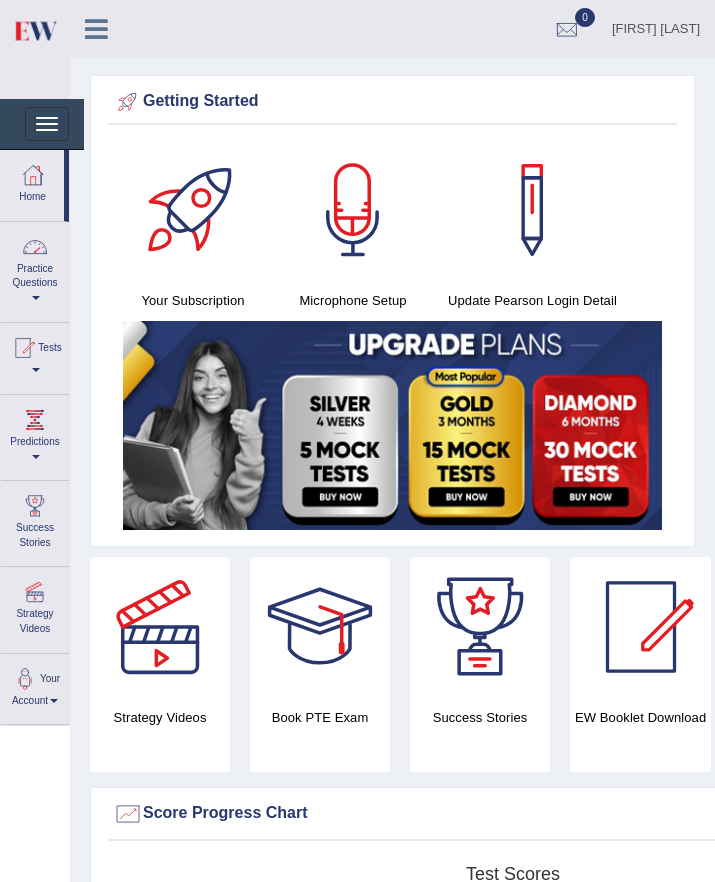 click on "Practice Questions" at bounding box center [35, 269] 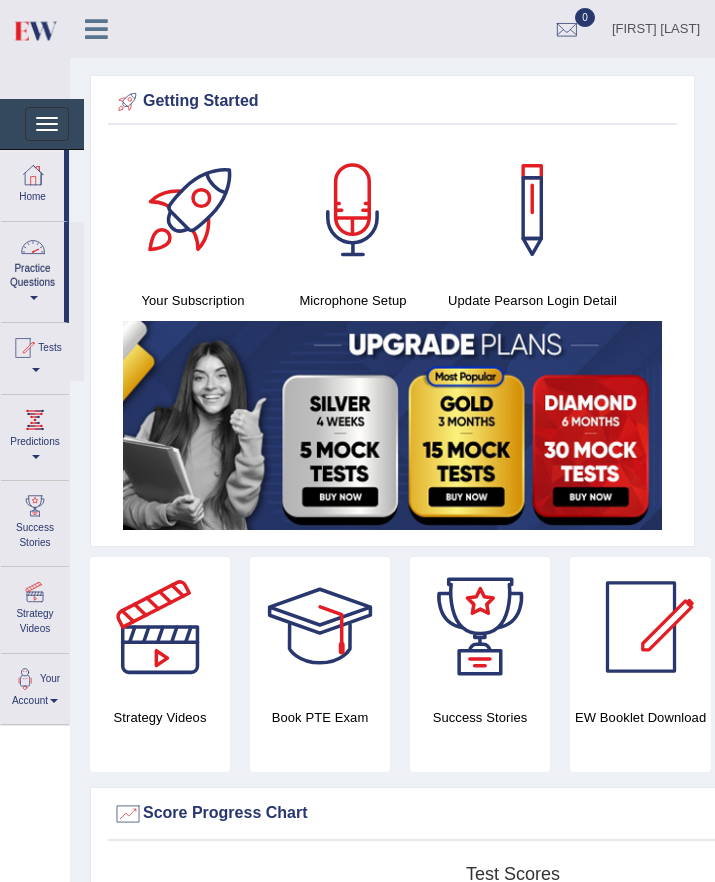 click on "Practice Questions" at bounding box center [32, 269] 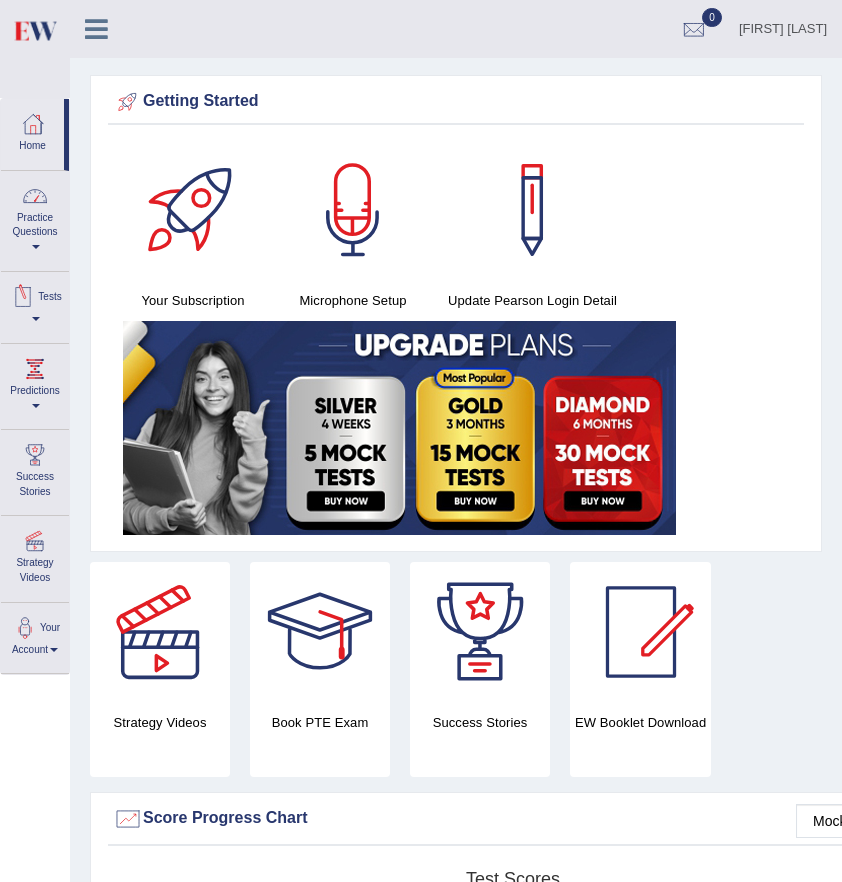 click at bounding box center [36, 247] 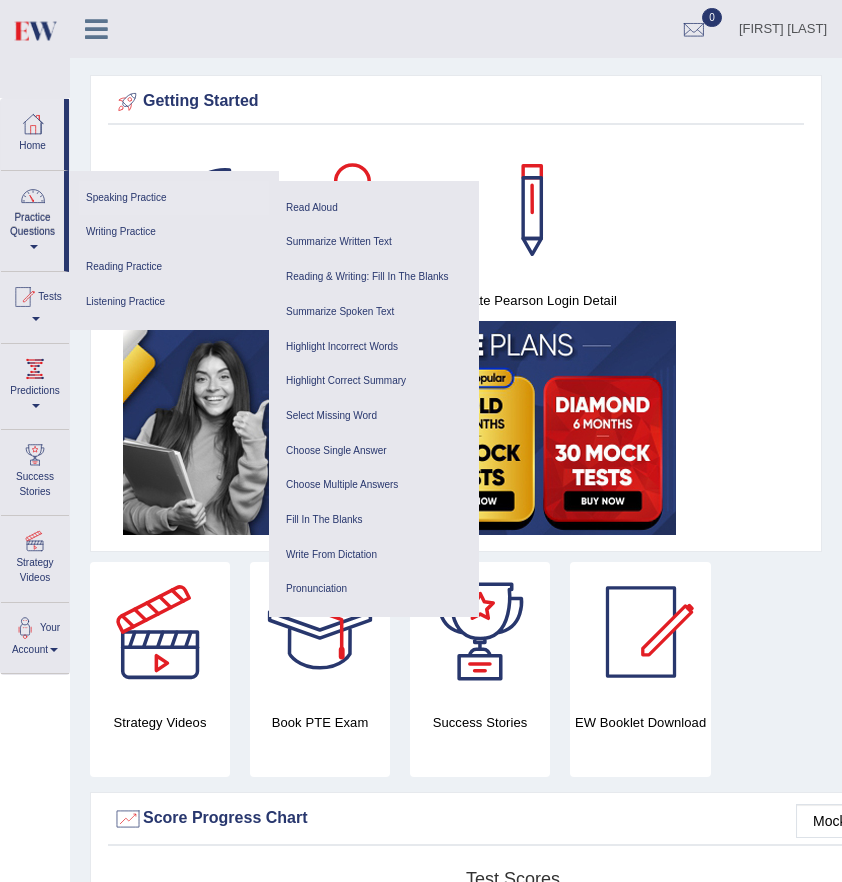 click on "Speaking Practice" at bounding box center (174, 198) 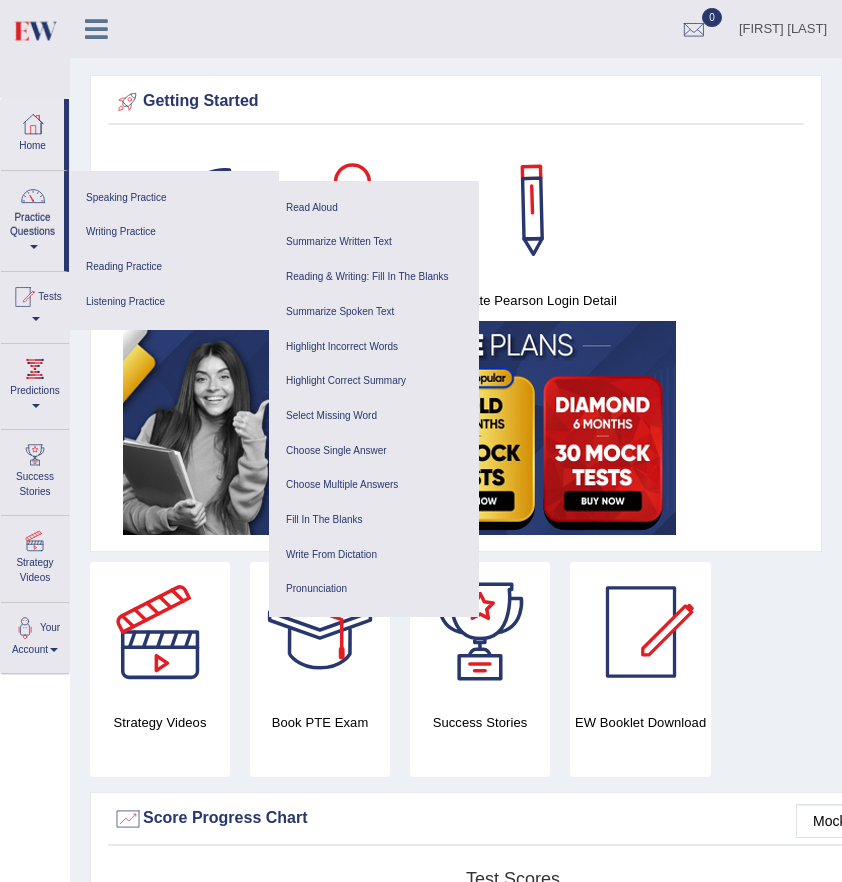 click on "Your Subscription
Microphone Setup
Update Pearson Login Detail" at bounding box center (456, 340) 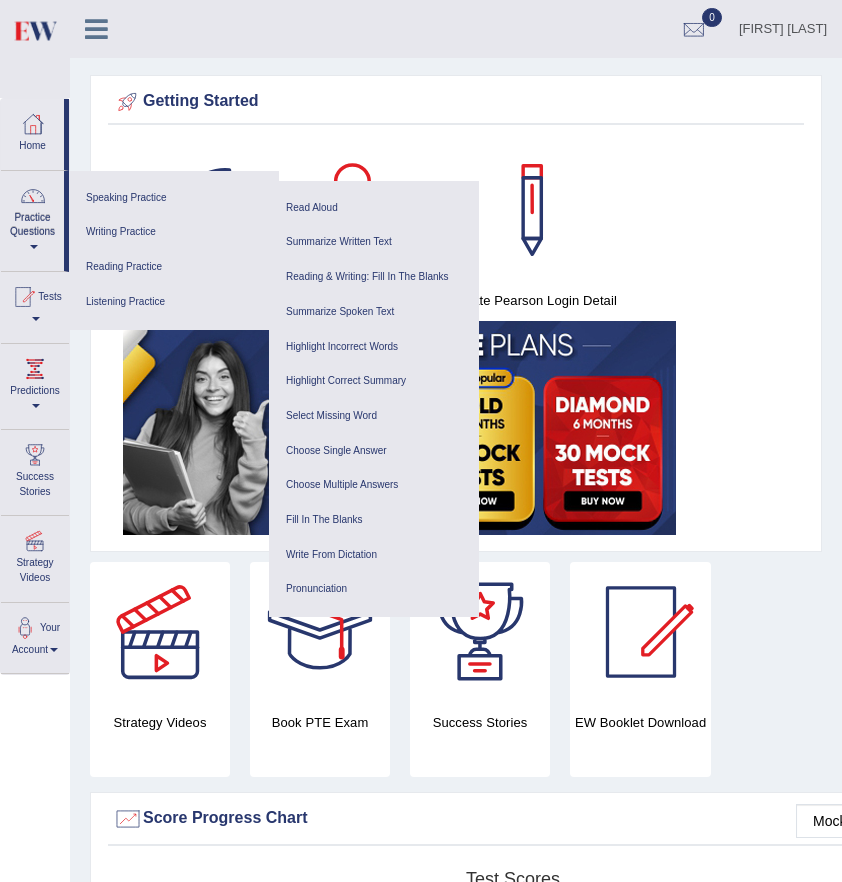 click on "Strategy Videos
Book PTE Exam
Success Stories
EW Booklet Download" at bounding box center (513, 677) 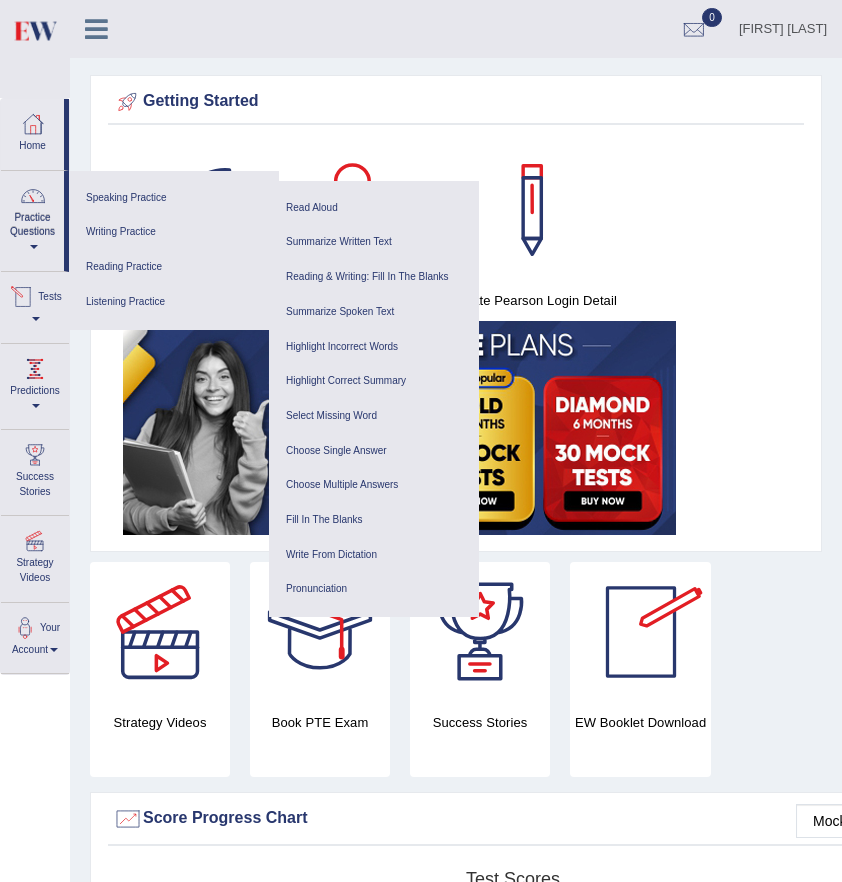 click on "Tests" at bounding box center [35, 304] 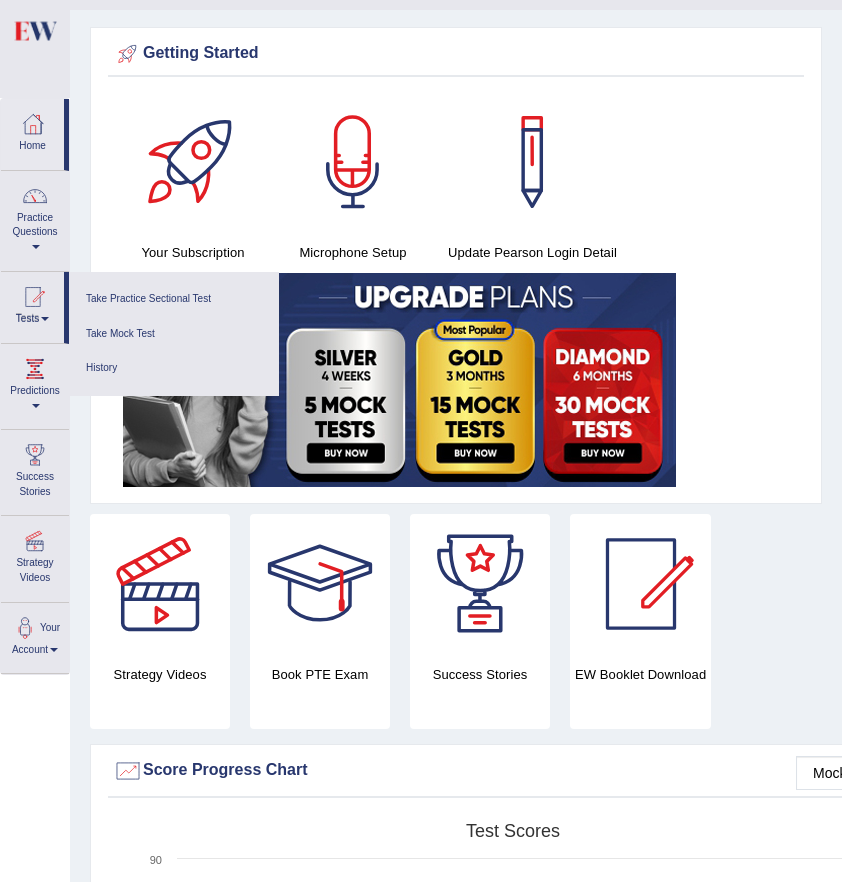 scroll, scrollTop: 0, scrollLeft: 0, axis: both 